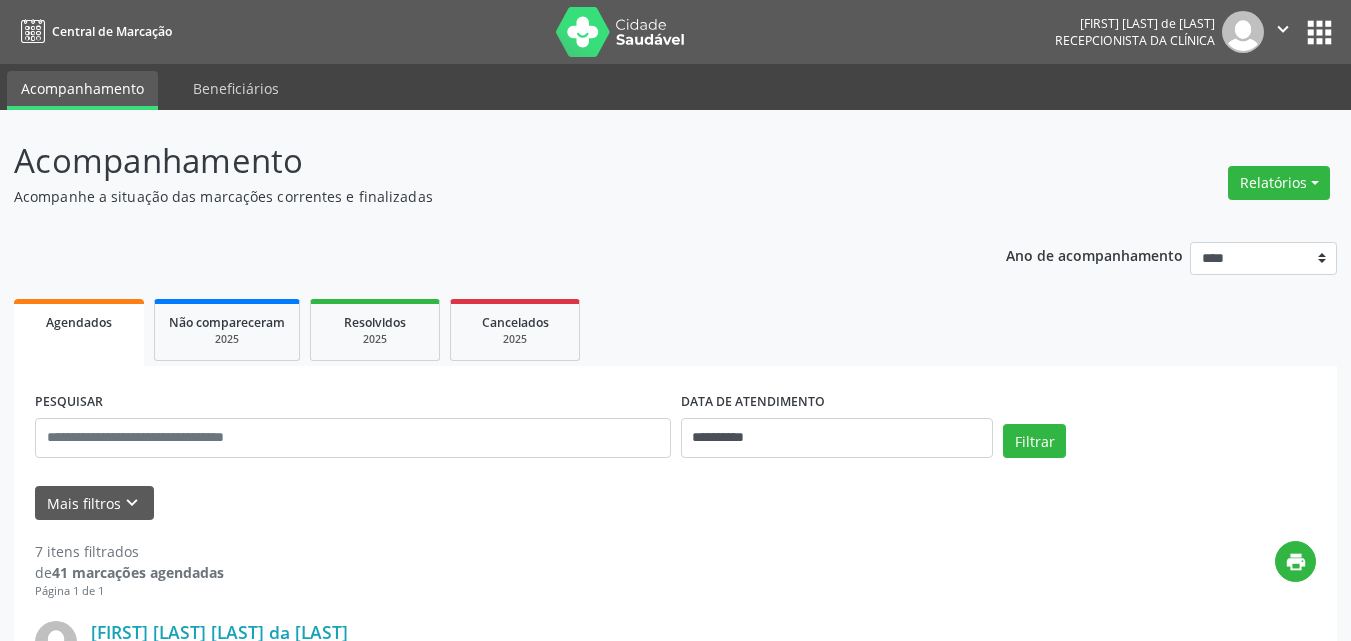 scroll, scrollTop: 100, scrollLeft: 0, axis: vertical 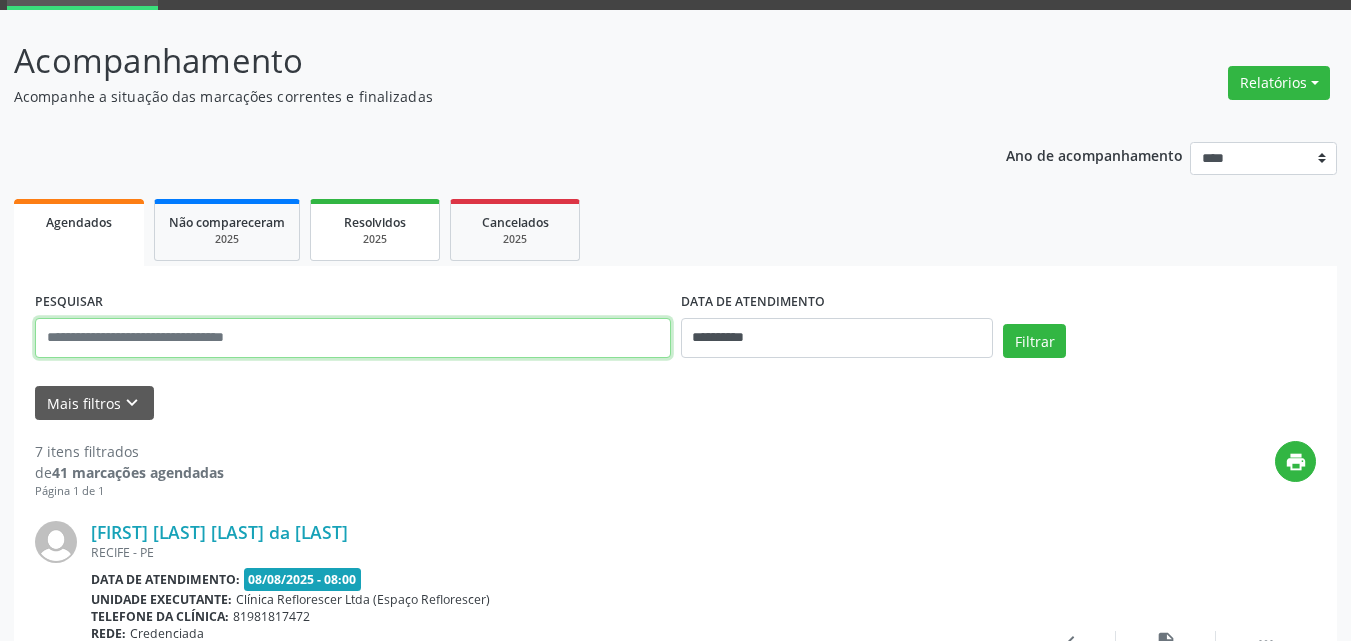 drag, startPoint x: 89, startPoint y: 336, endPoint x: 411, endPoint y: 241, distance: 335.72162 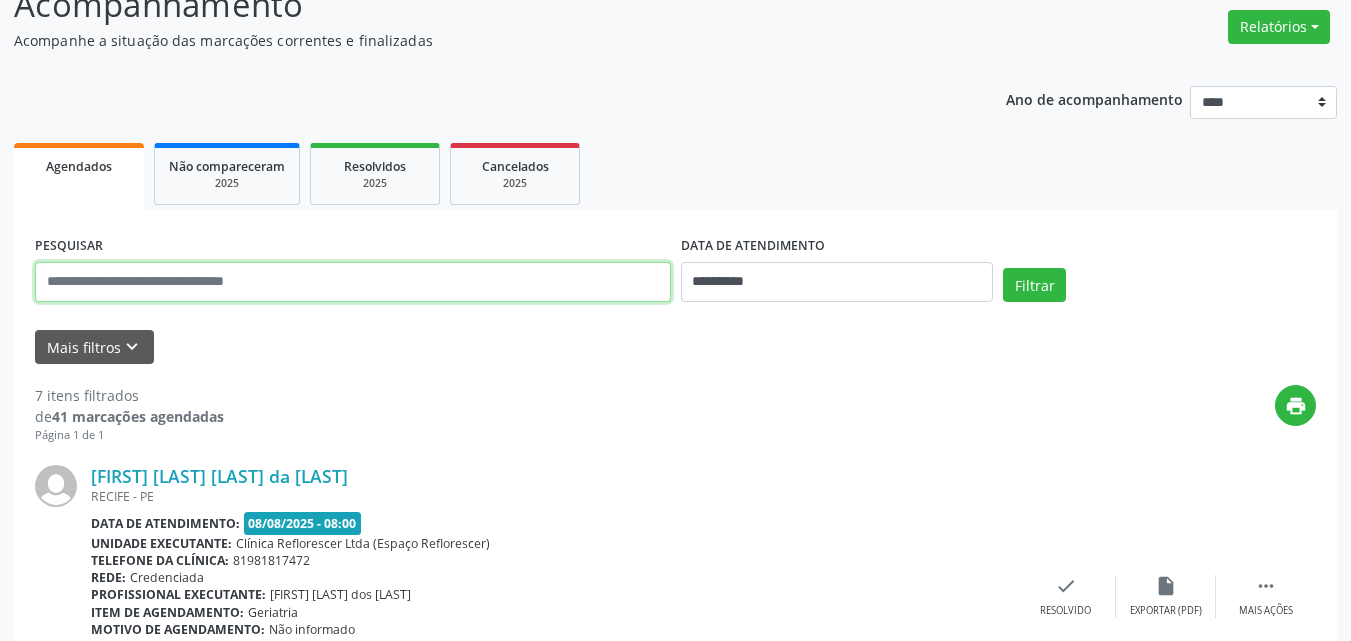 scroll, scrollTop: 400, scrollLeft: 0, axis: vertical 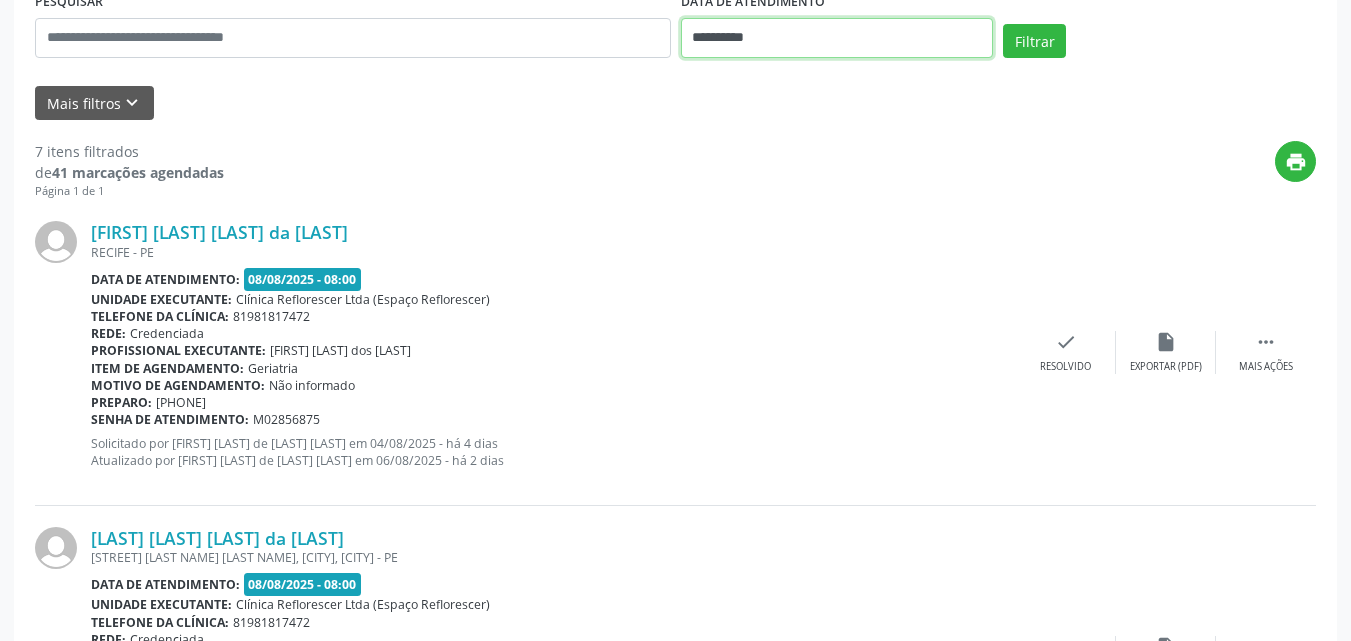 click on "**********" at bounding box center (837, 38) 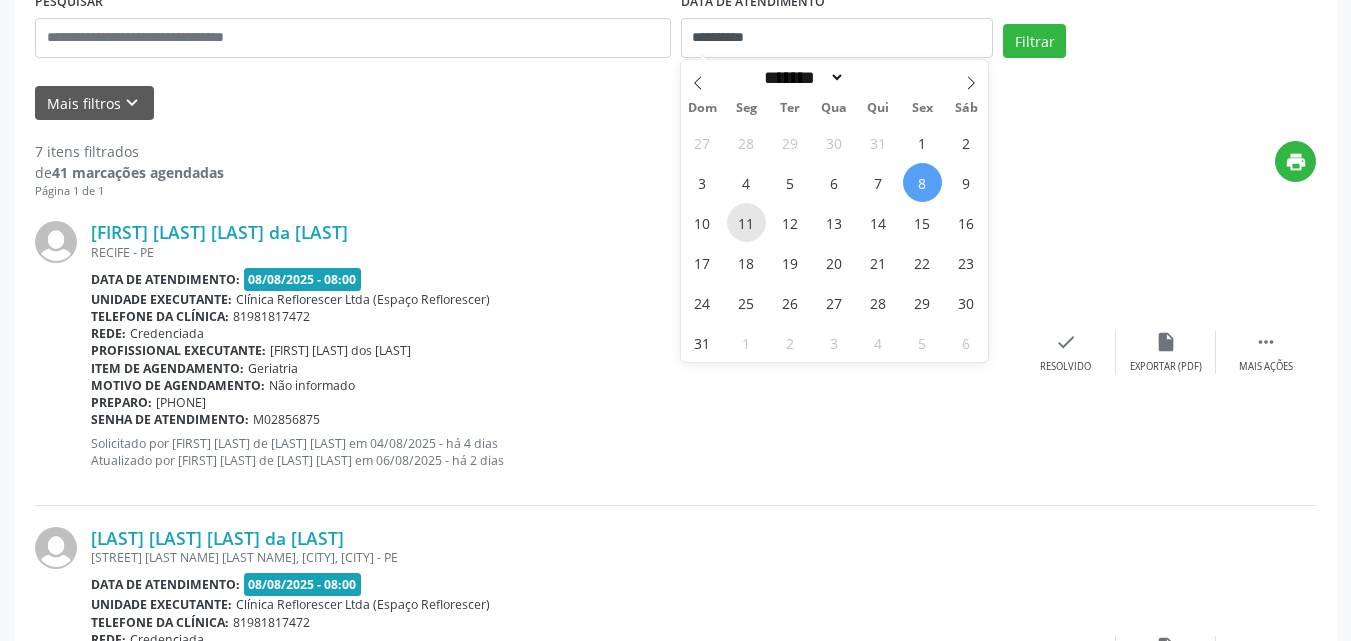 click on "11" at bounding box center (746, 222) 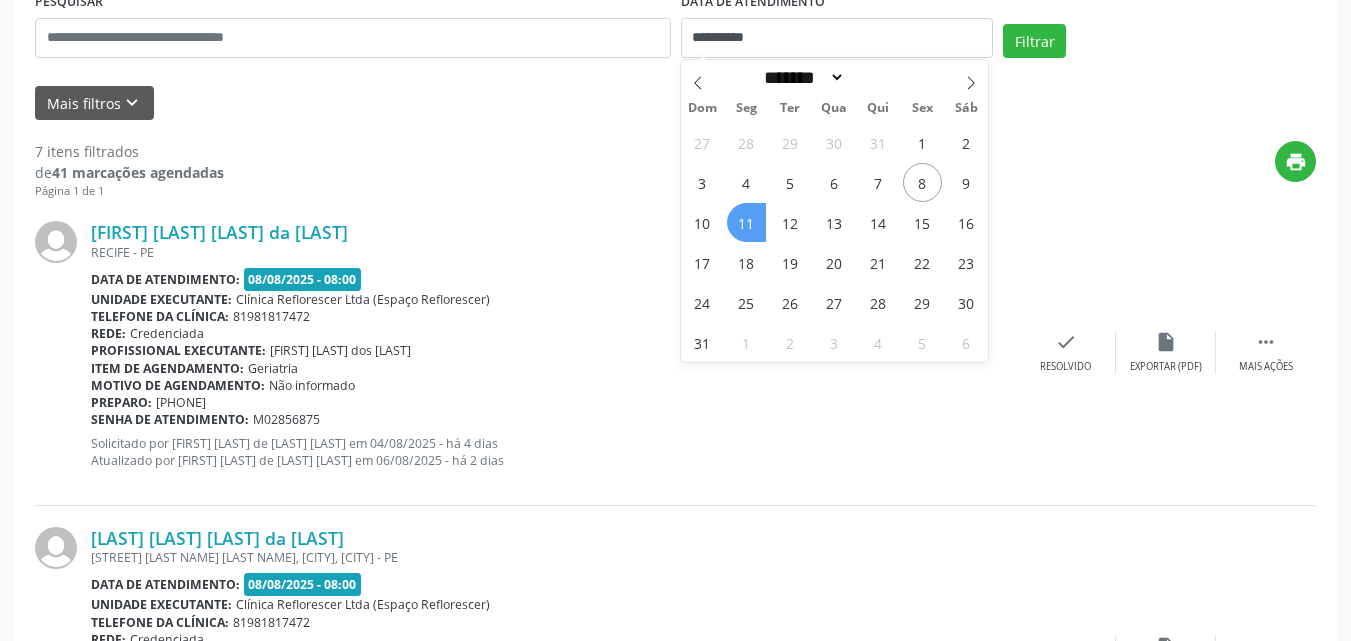 click on "11" at bounding box center (746, 222) 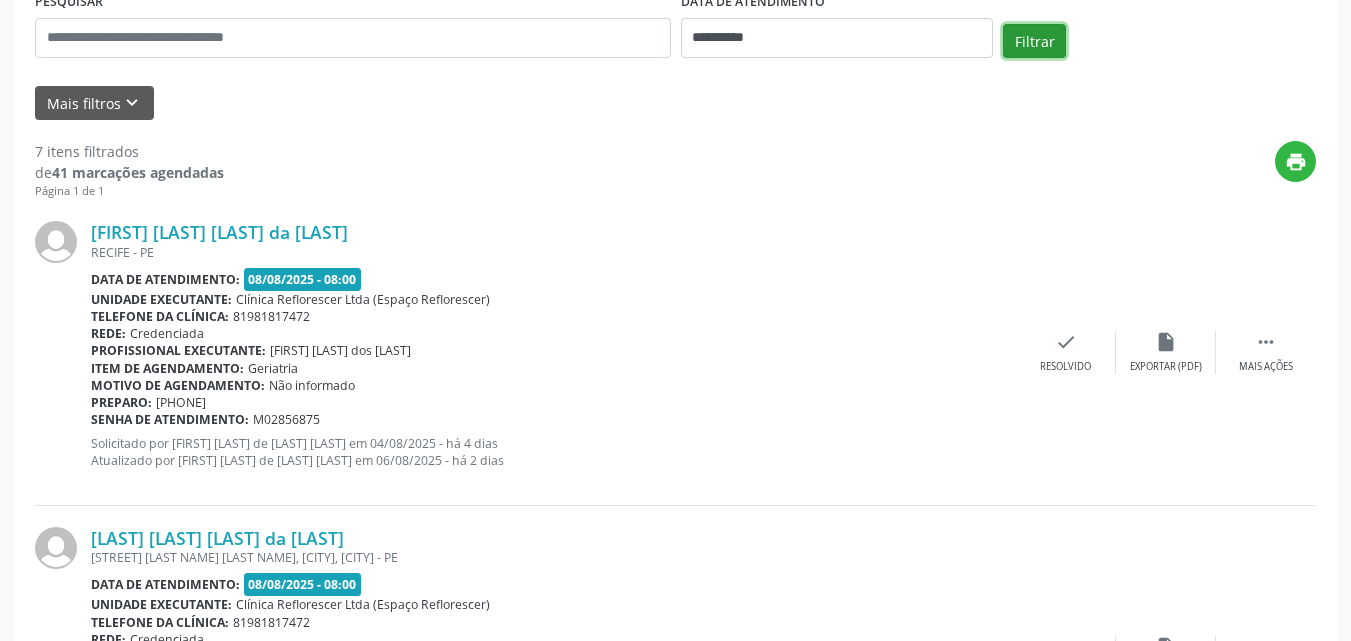 click on "Filtrar" at bounding box center [1034, 41] 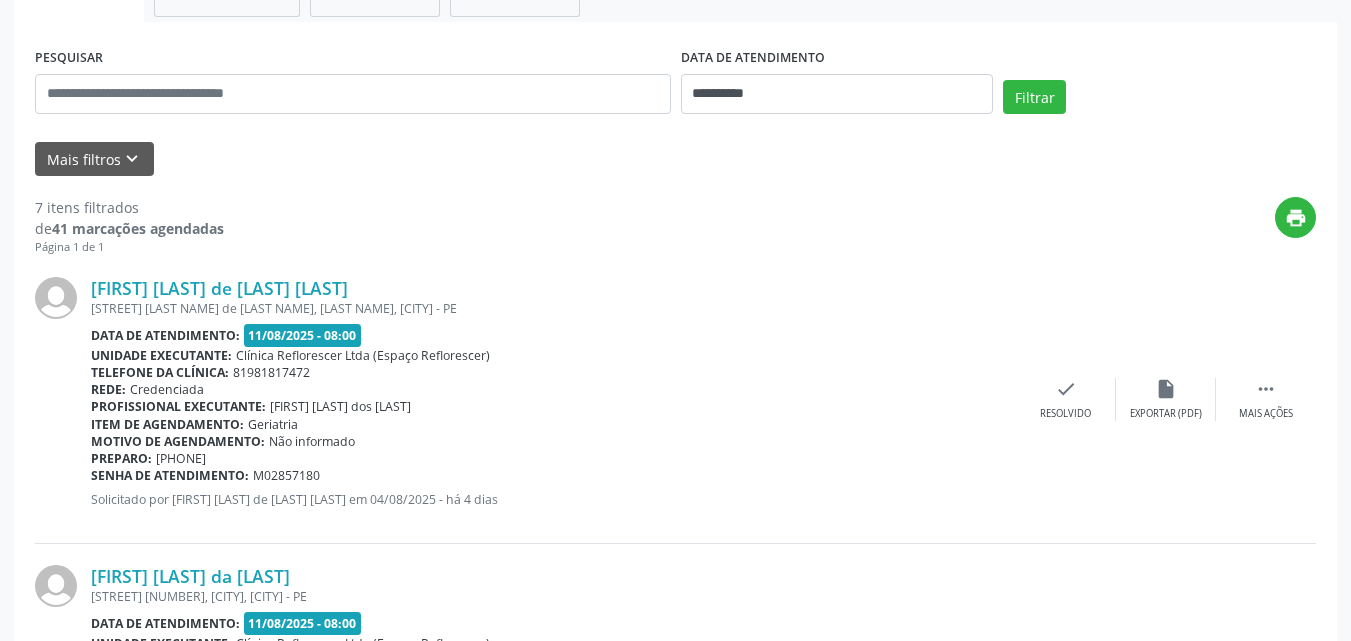 scroll, scrollTop: 300, scrollLeft: 0, axis: vertical 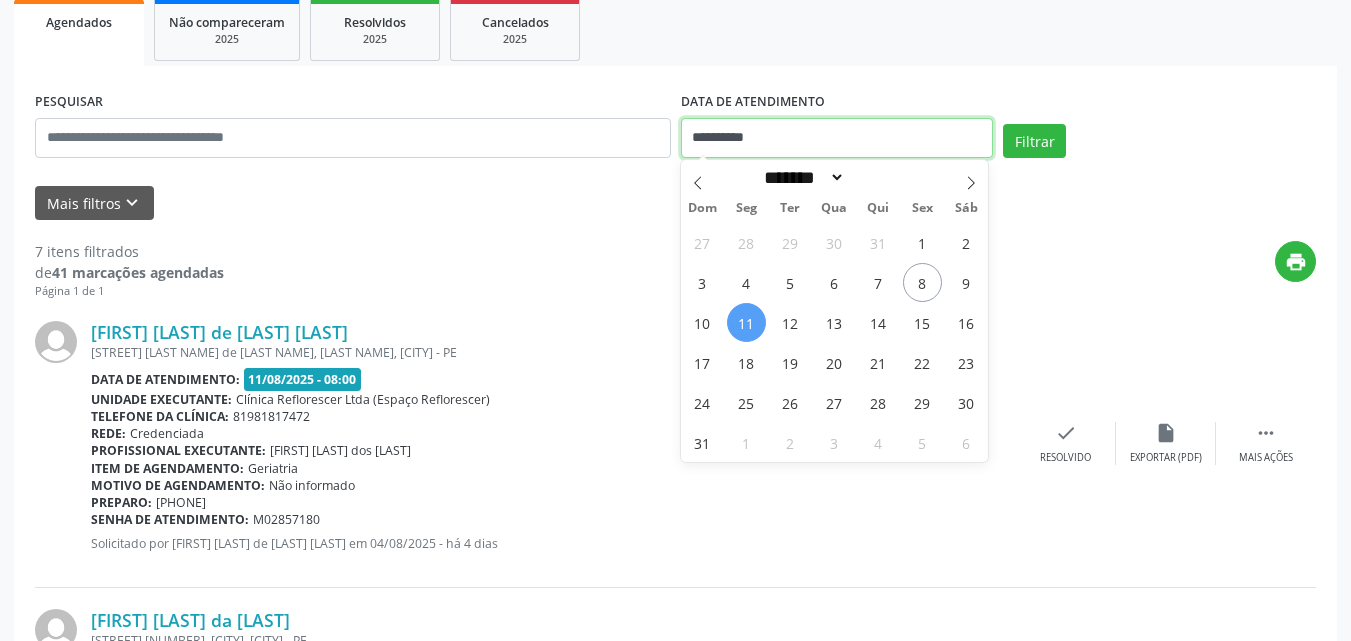 click on "**********" at bounding box center [675, 20] 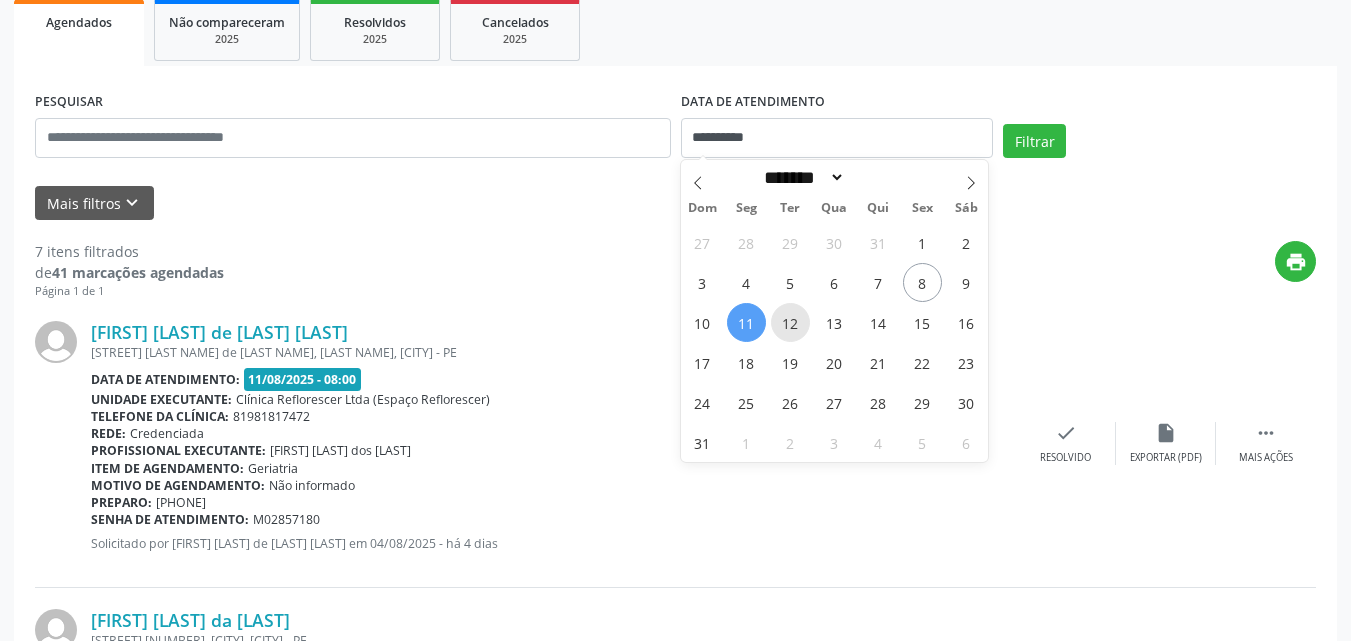 click on "12" at bounding box center (790, 322) 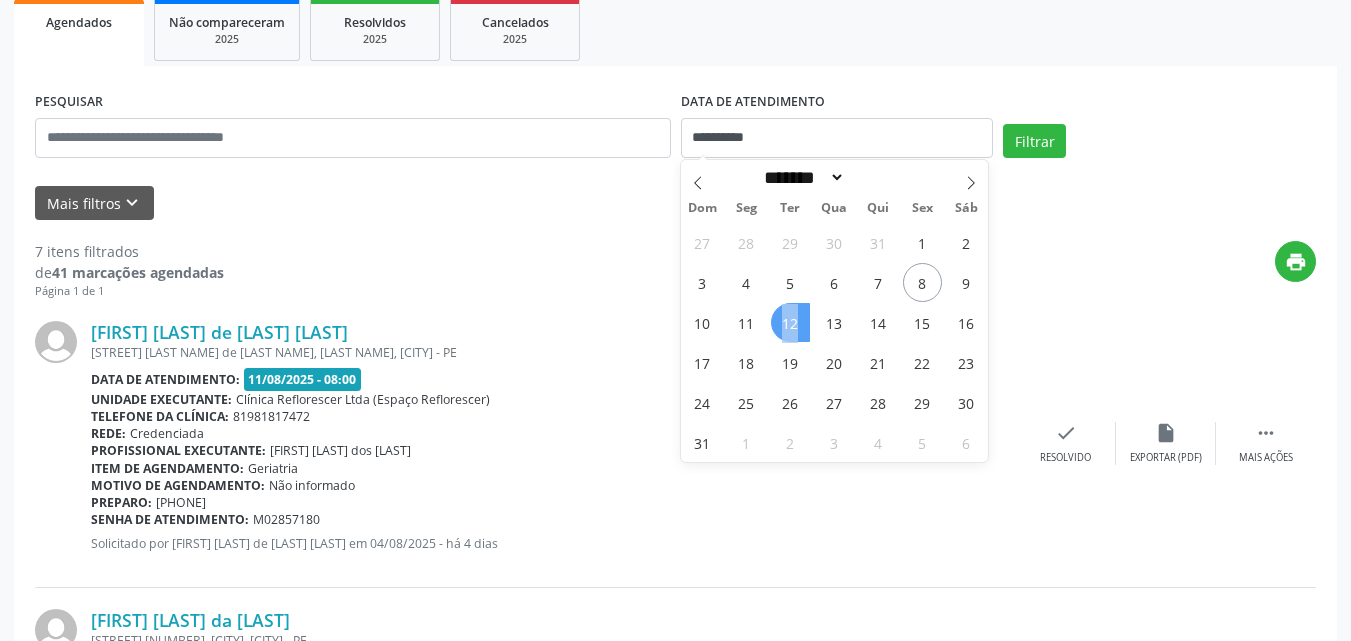 click on "12" at bounding box center [790, 322] 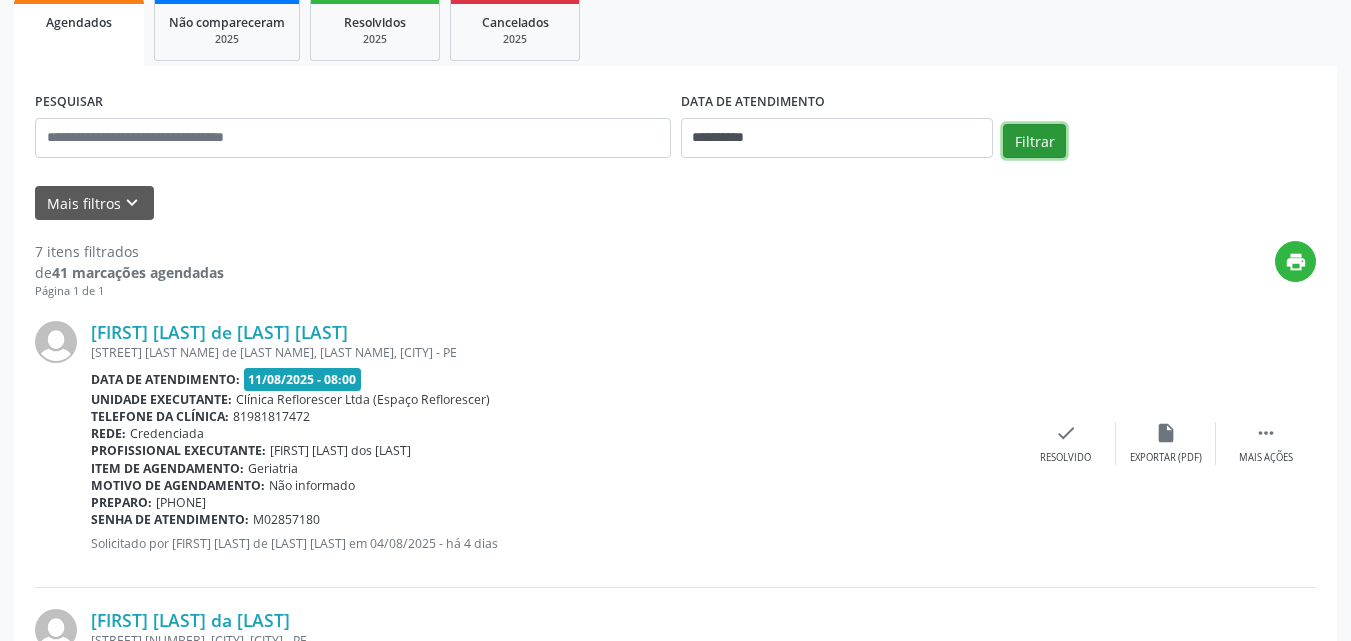 click on "Filtrar" at bounding box center (1034, 141) 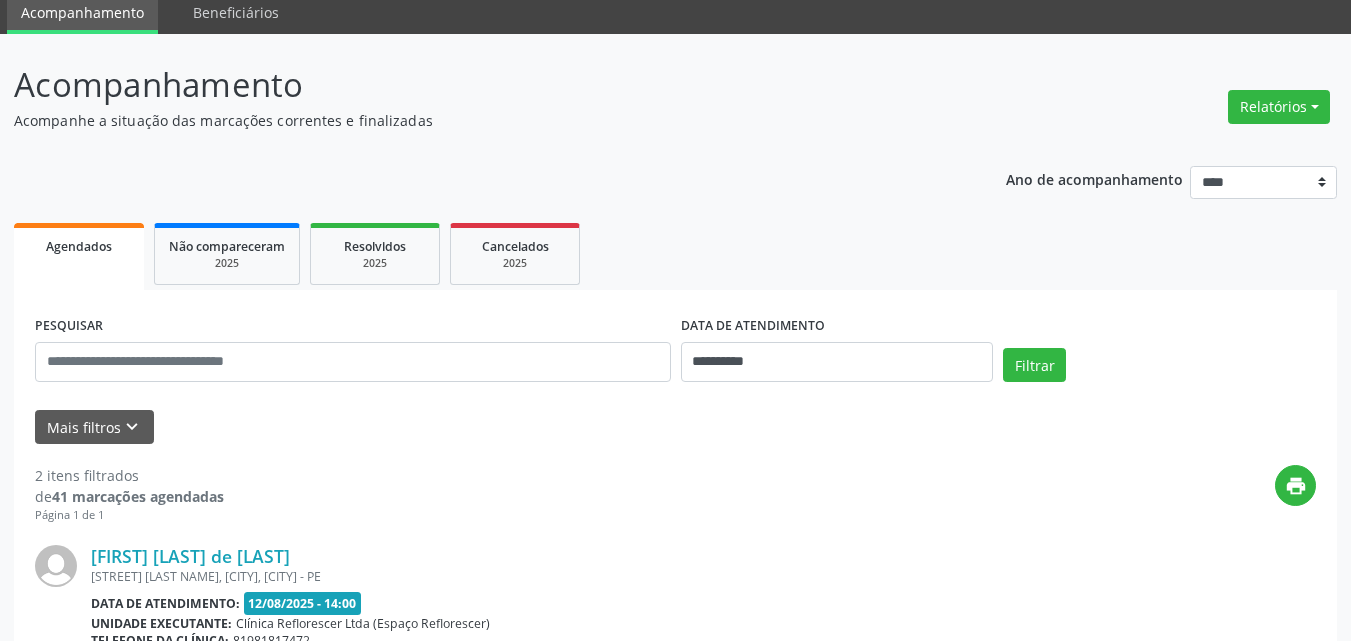 scroll, scrollTop: 70, scrollLeft: 0, axis: vertical 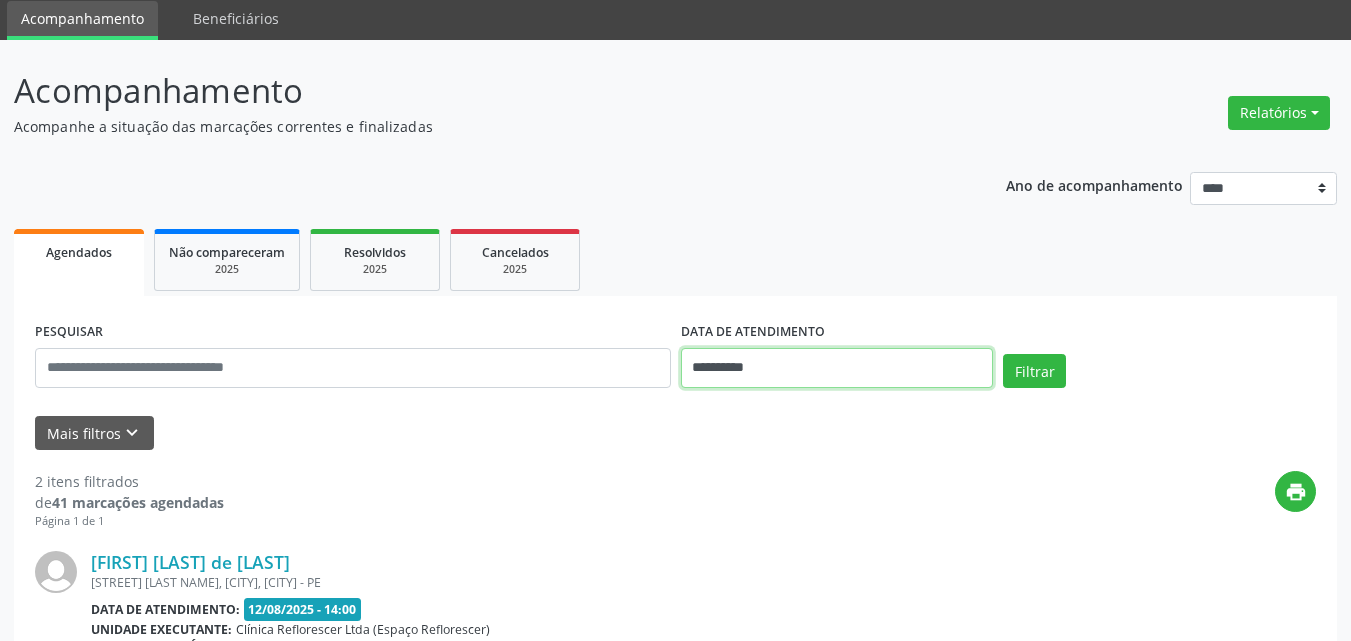 click on "**********" at bounding box center [837, 368] 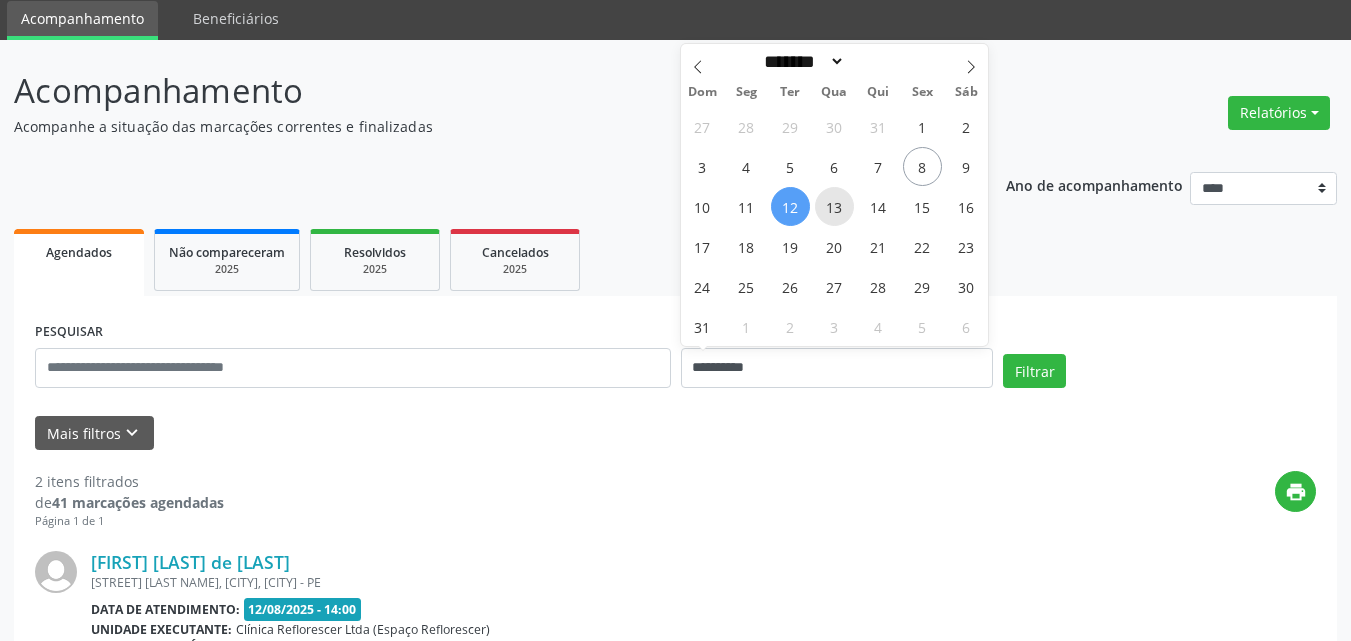 click on "13" at bounding box center (834, 206) 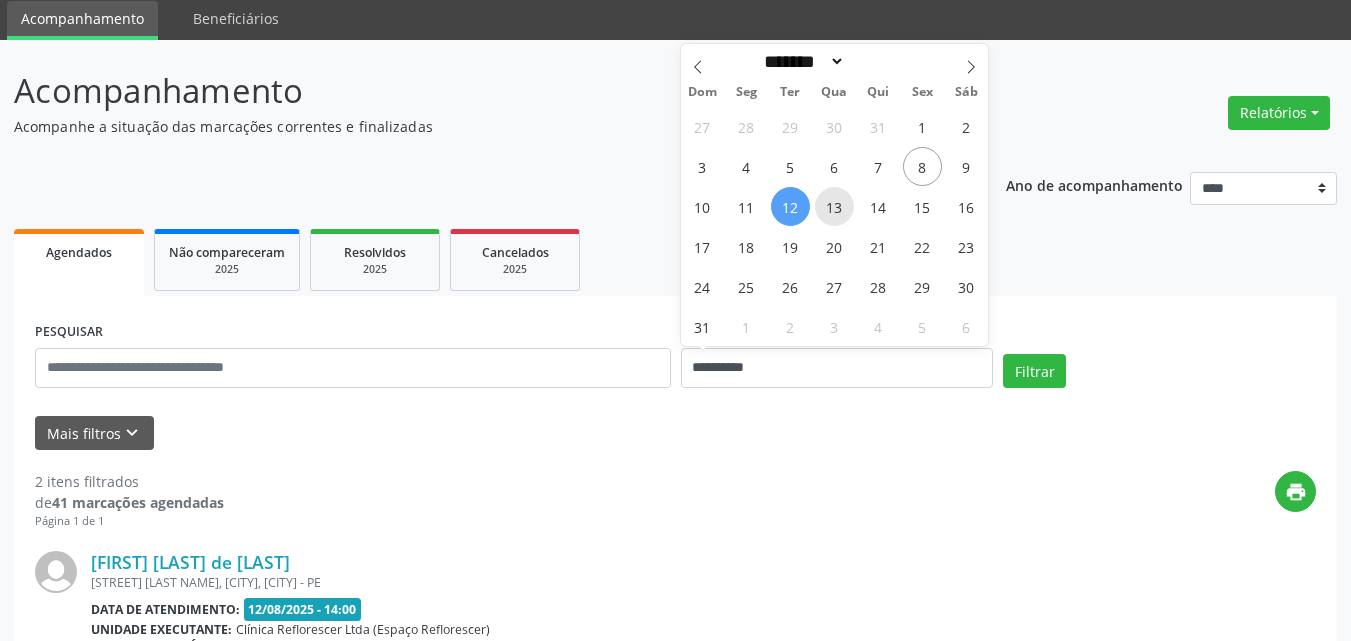 type on "**********" 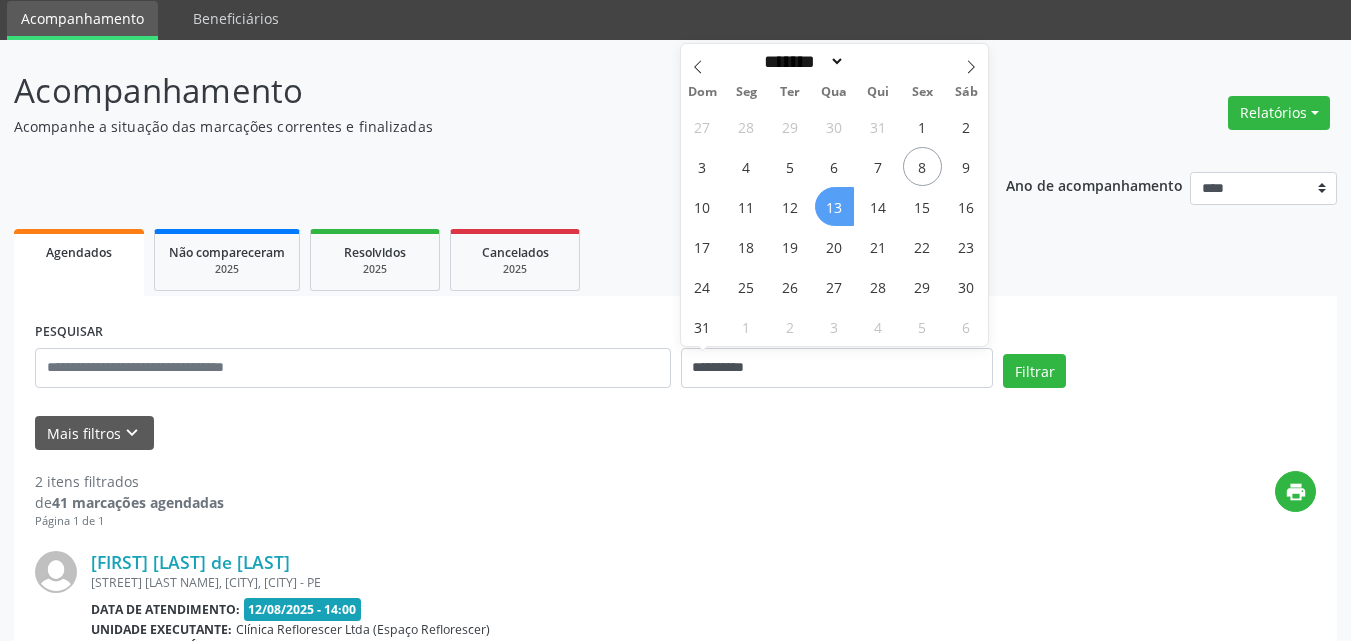 click on "13" at bounding box center (834, 206) 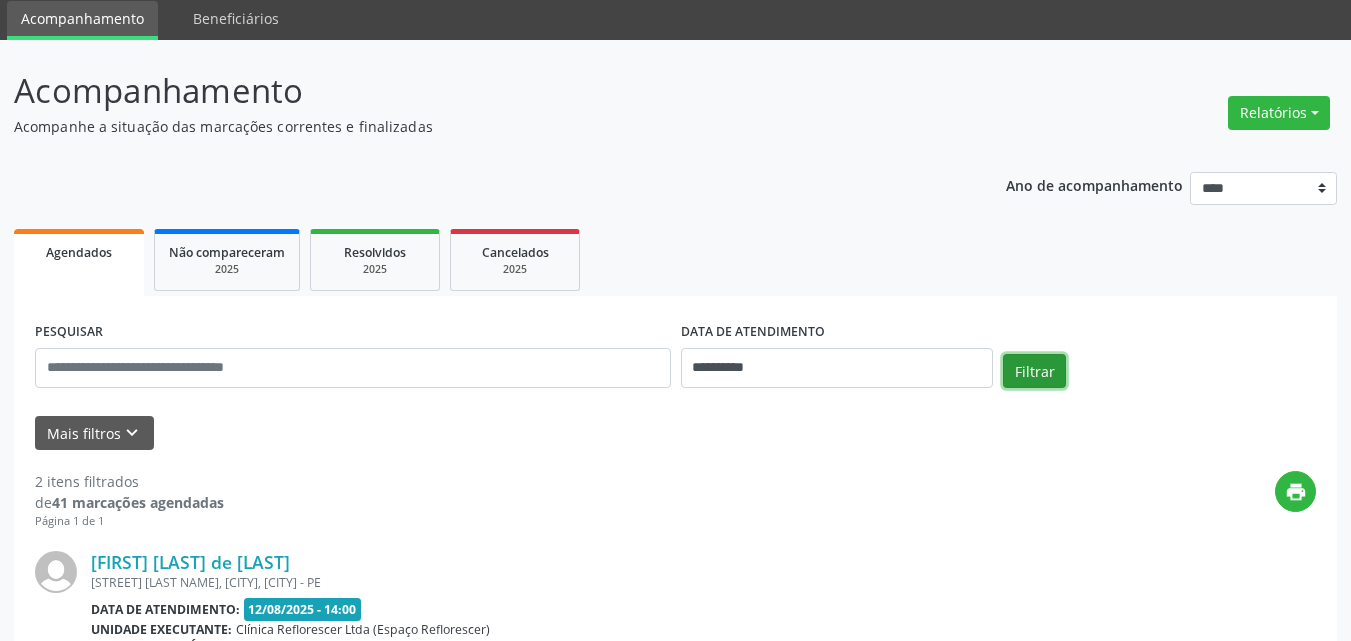 click on "Filtrar" at bounding box center (1034, 371) 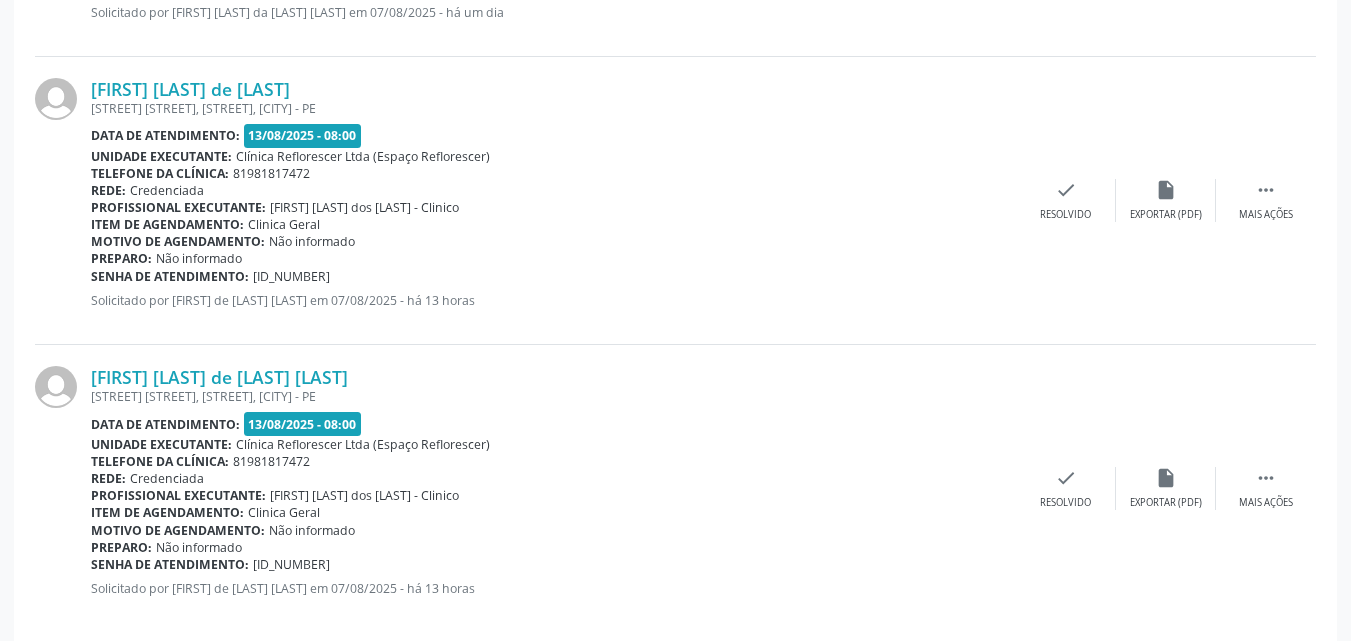 scroll, scrollTop: 1146, scrollLeft: 0, axis: vertical 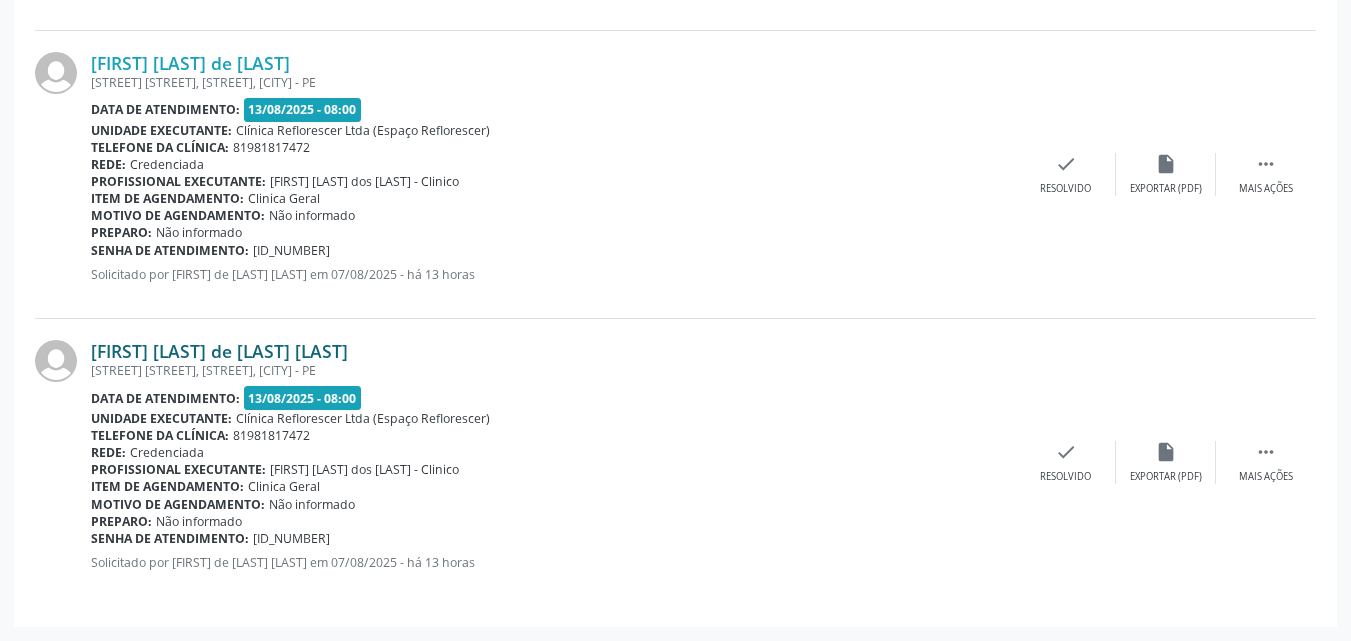click on "Dayane Vitoria de Melo Silva" at bounding box center (219, 351) 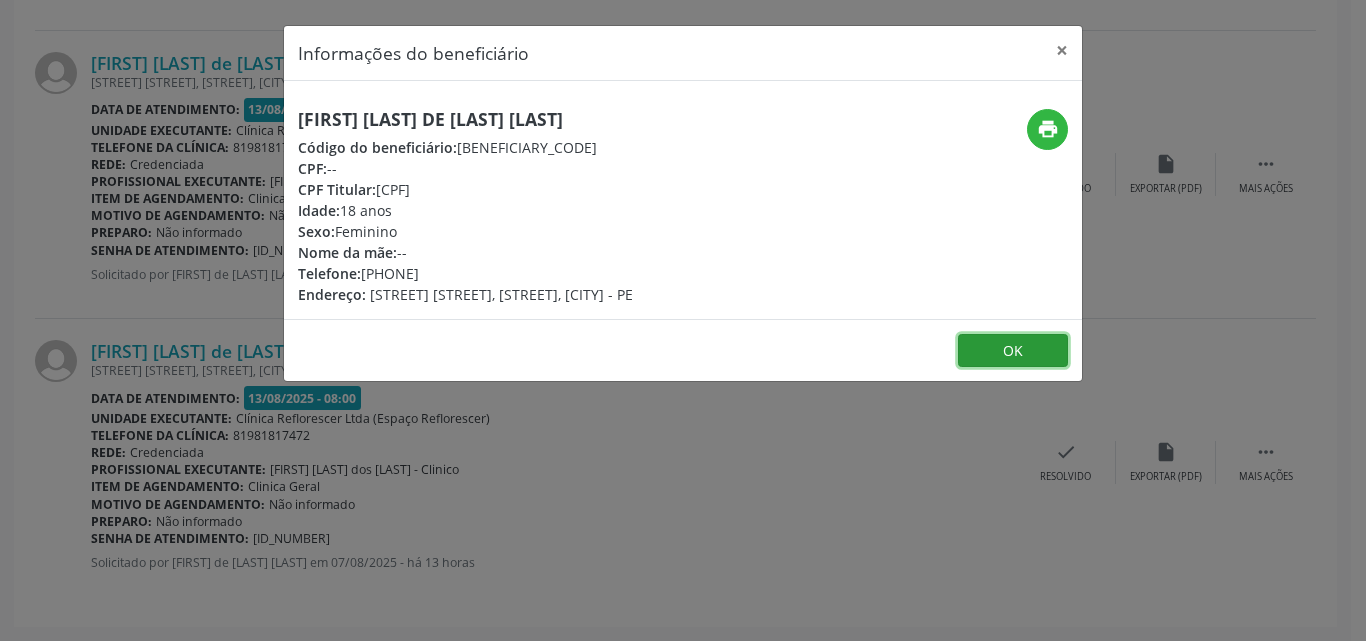 click on "OK" at bounding box center (1013, 351) 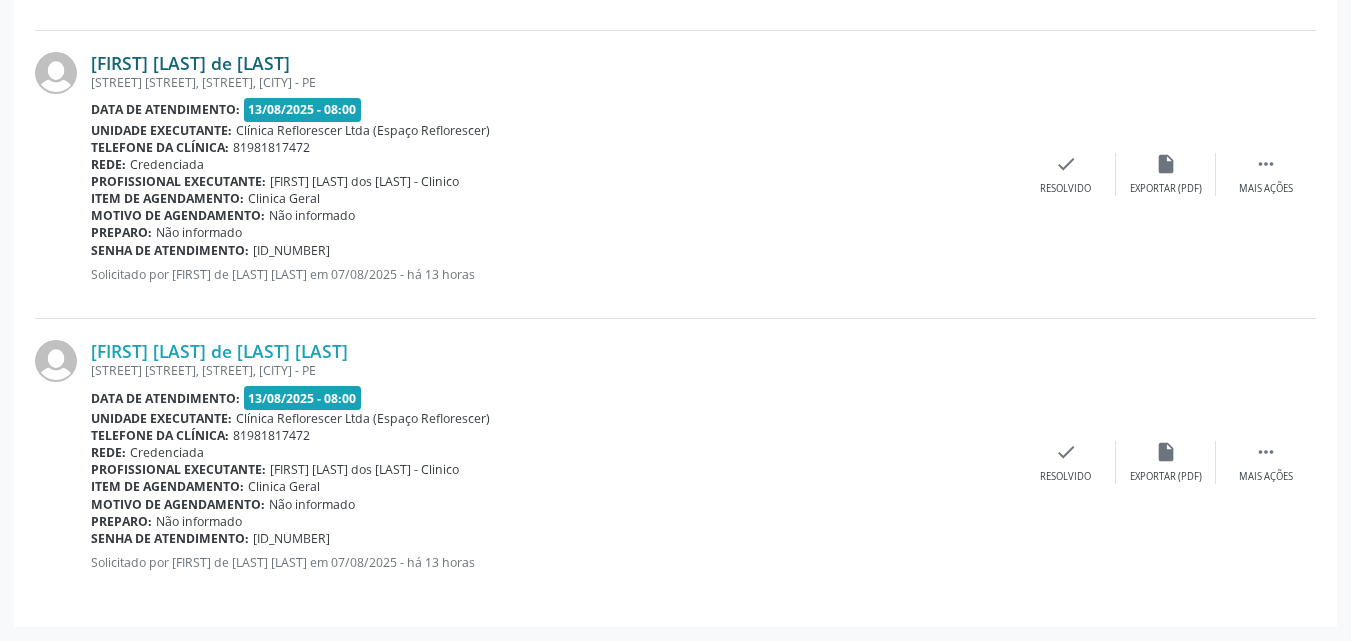 click on "Severina Dias de Melo" at bounding box center [190, 63] 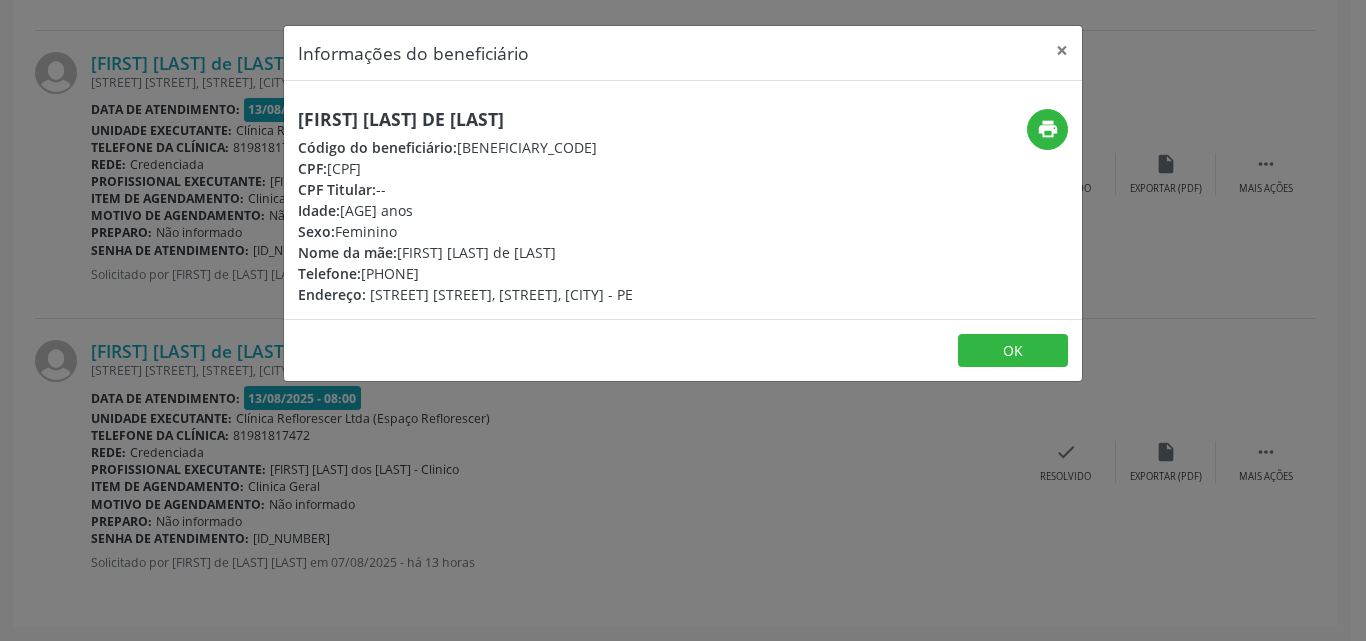 drag, startPoint x: 294, startPoint y: 111, endPoint x: 567, endPoint y: 109, distance: 273.00732 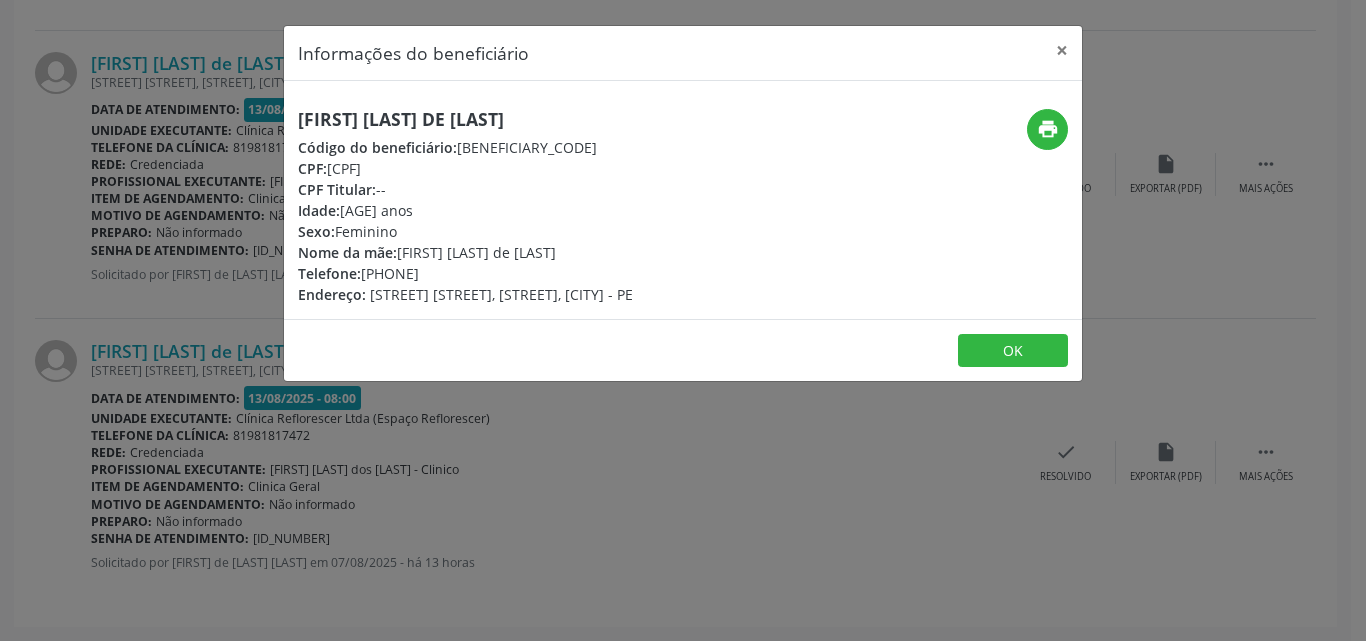 click on "Código do beneficiário:
9000385451" at bounding box center (465, 147) 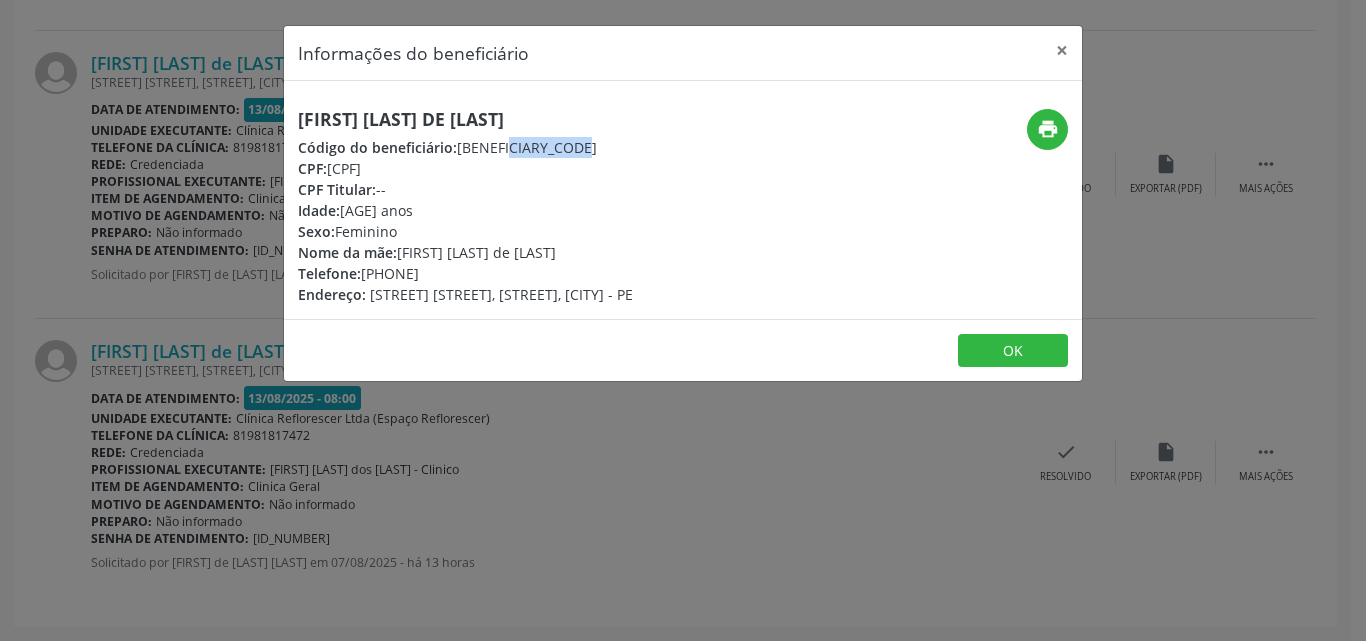 drag, startPoint x: 457, startPoint y: 144, endPoint x: 604, endPoint y: 142, distance: 147.01361 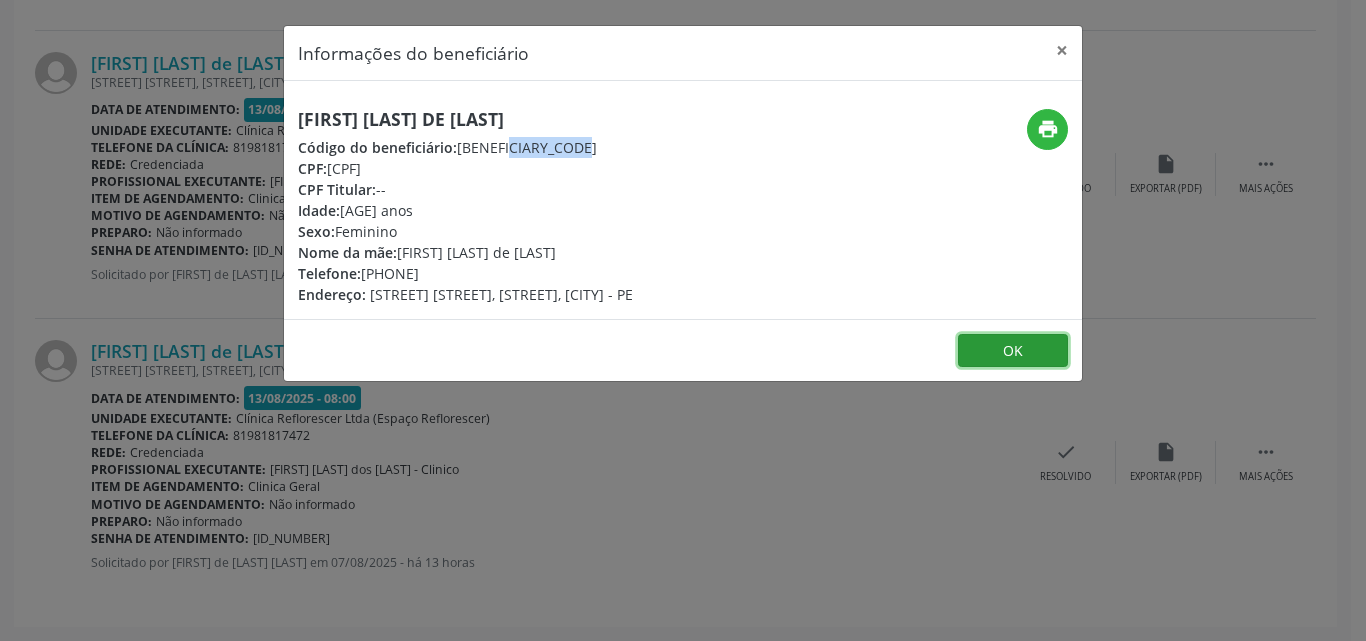 click on "OK" at bounding box center [1013, 351] 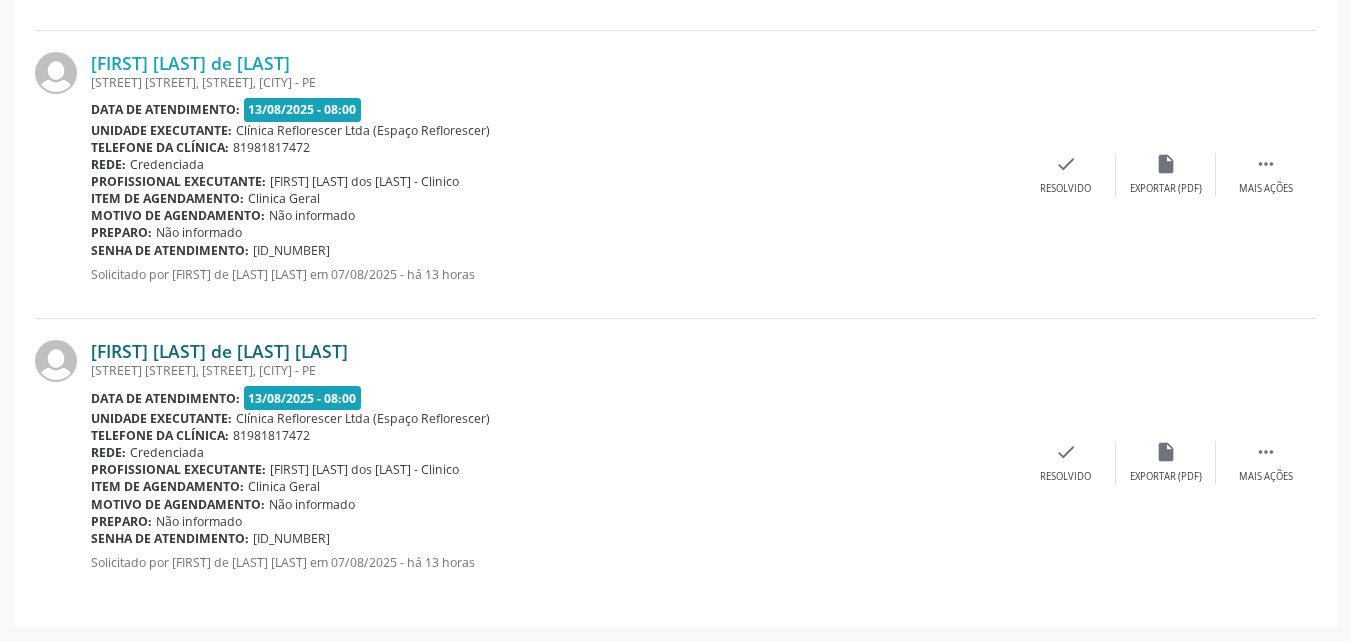 click on "Dayane Vitoria de Melo Silva" at bounding box center (219, 351) 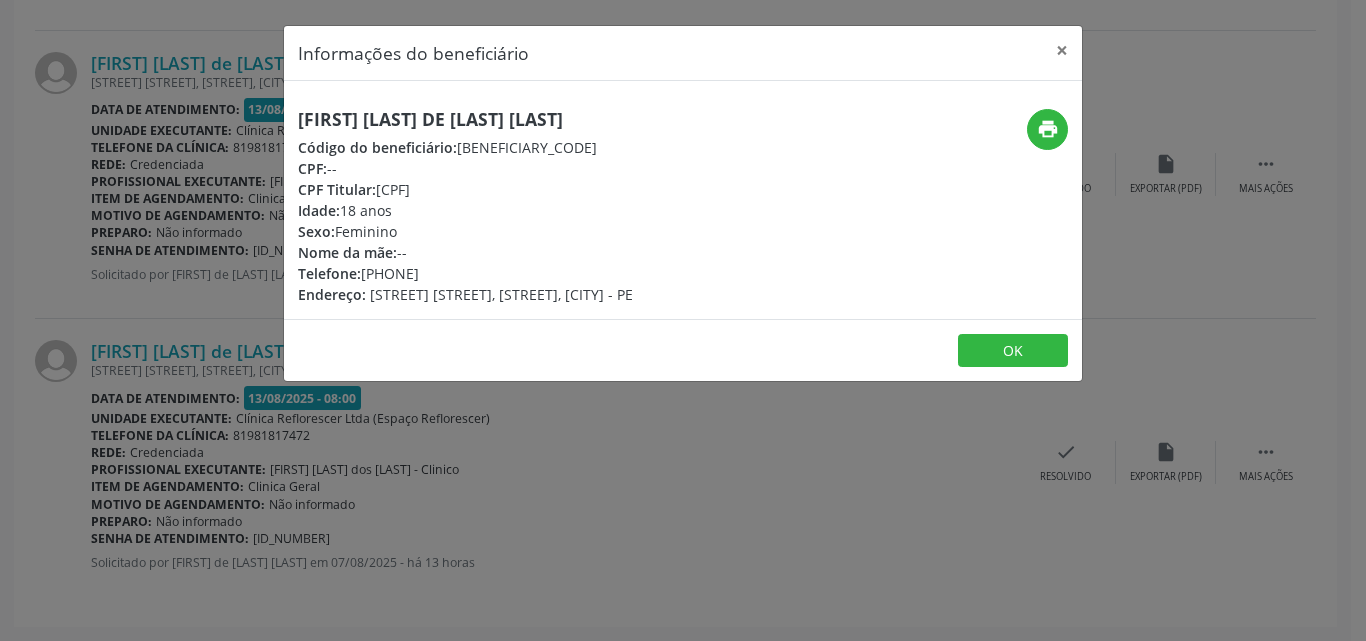 drag, startPoint x: 301, startPoint y: 112, endPoint x: 620, endPoint y: 112, distance: 319 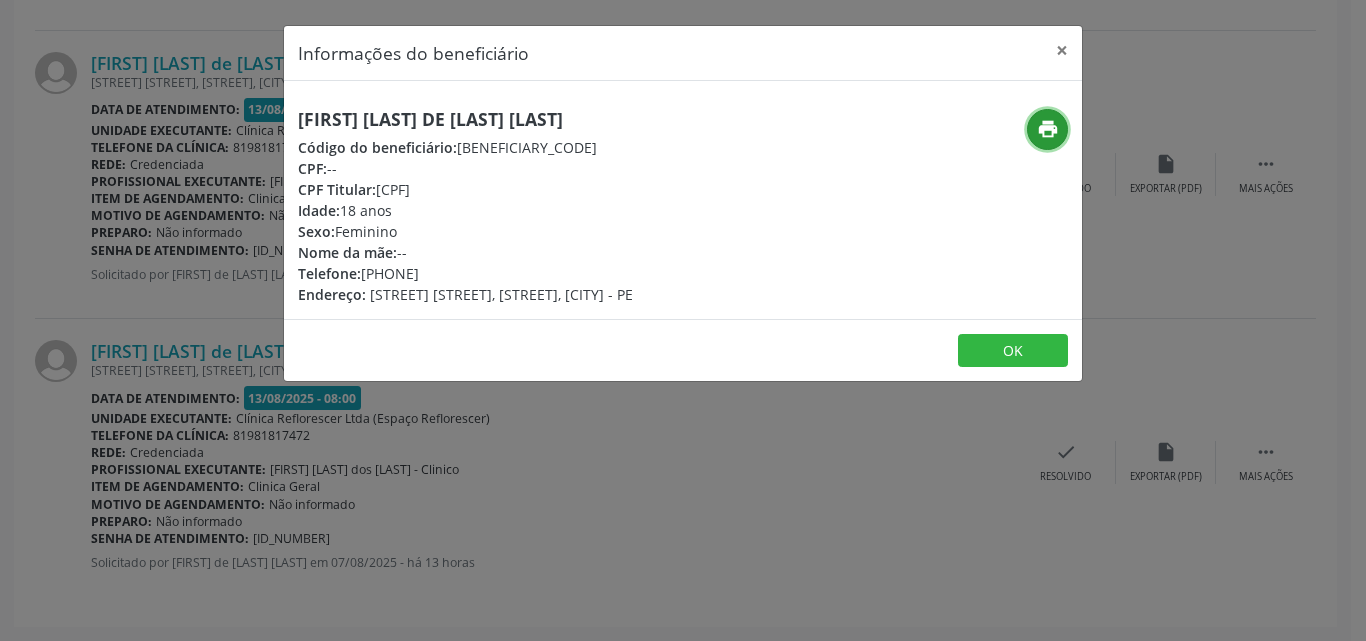 click on "print" at bounding box center (1048, 129) 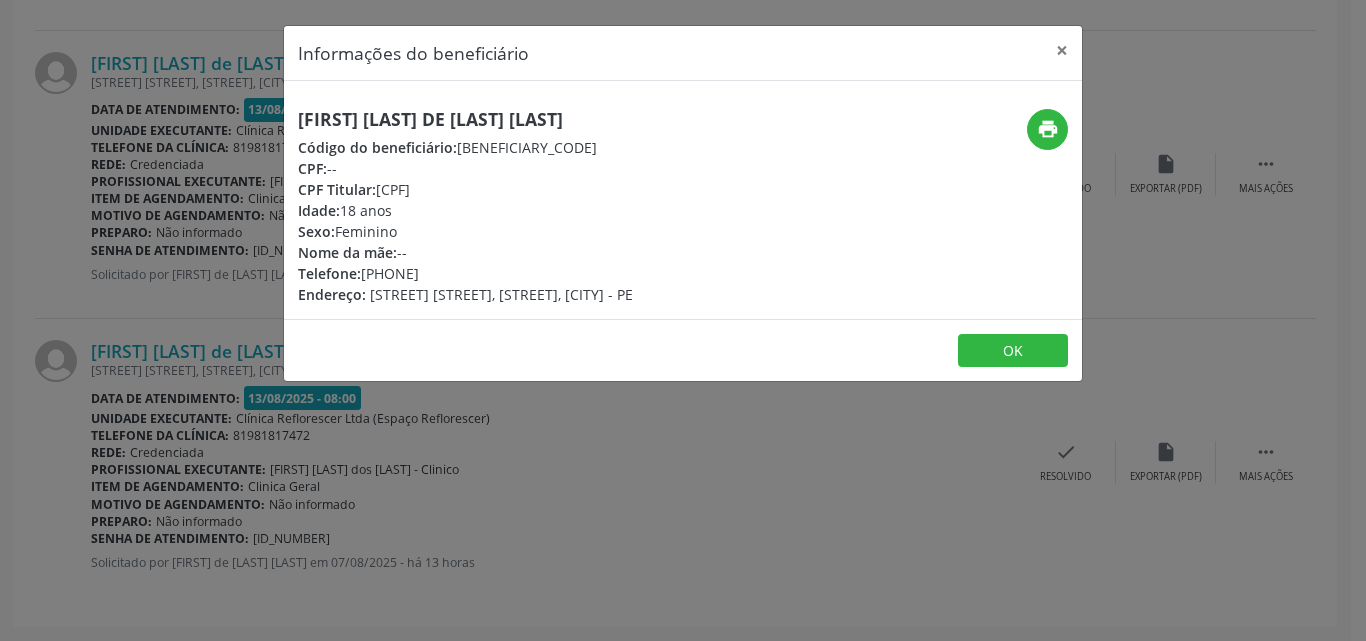 drag, startPoint x: 376, startPoint y: 184, endPoint x: 527, endPoint y: 179, distance: 151.08276 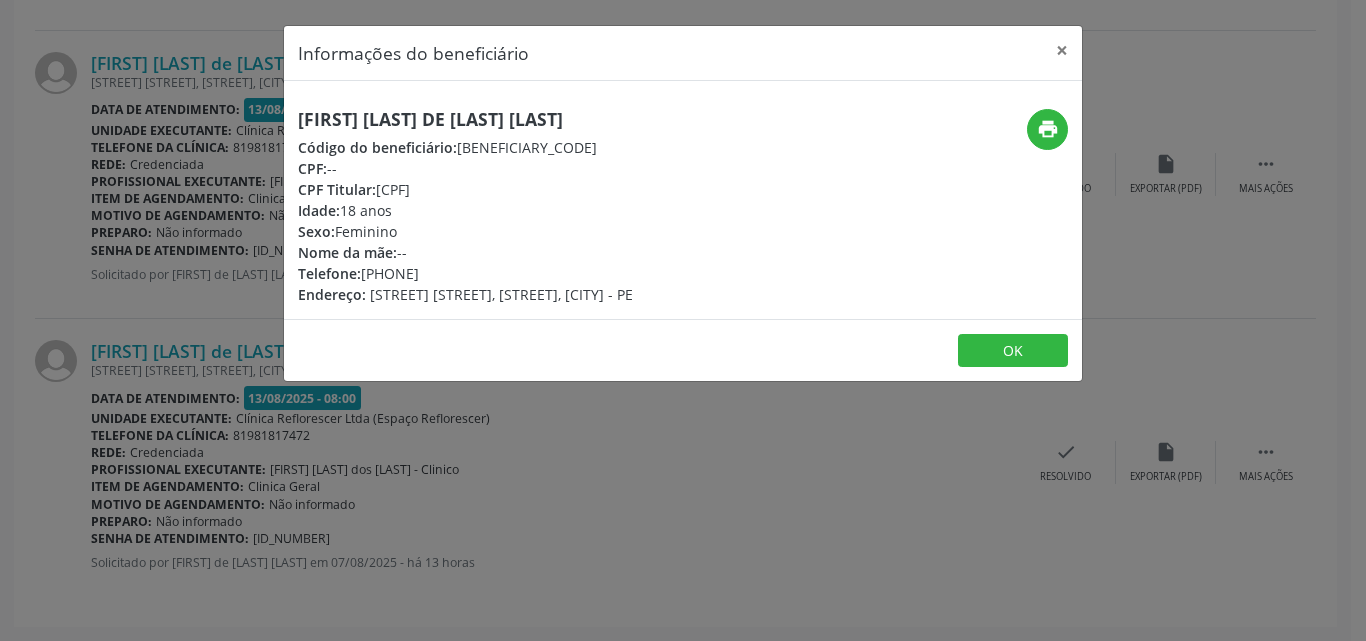 drag, startPoint x: 375, startPoint y: 273, endPoint x: 508, endPoint y: 264, distance: 133.30417 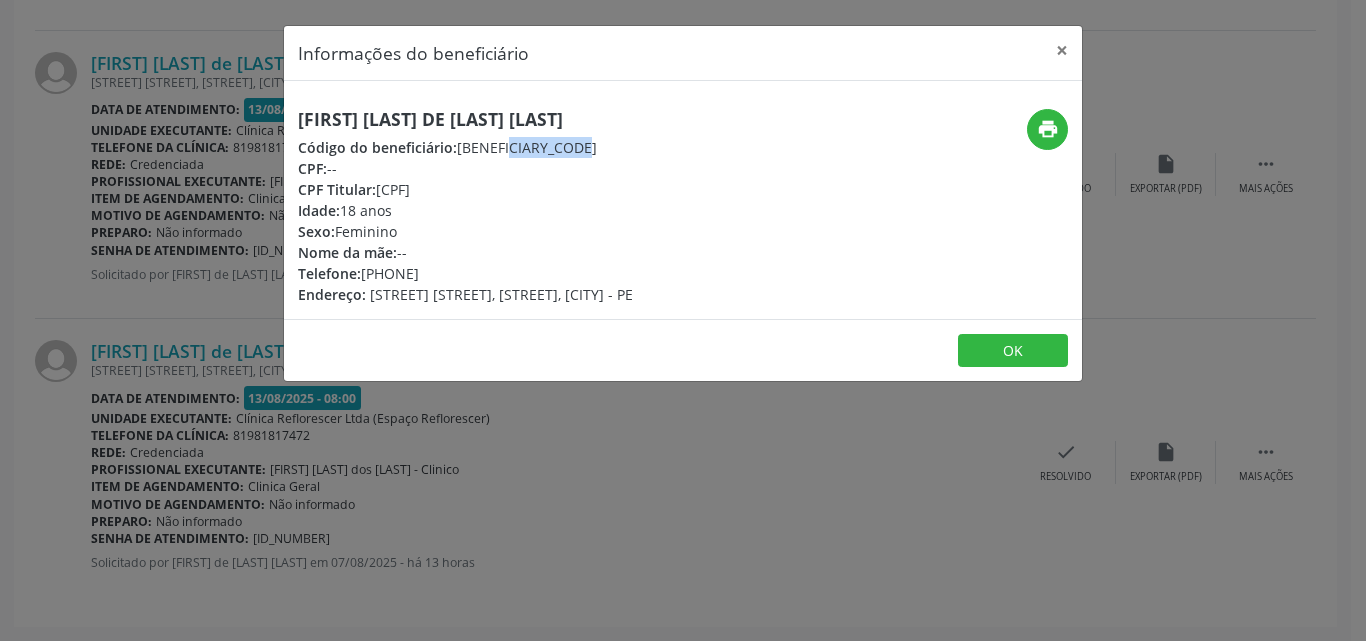 drag, startPoint x: 460, startPoint y: 145, endPoint x: 584, endPoint y: 139, distance: 124.14507 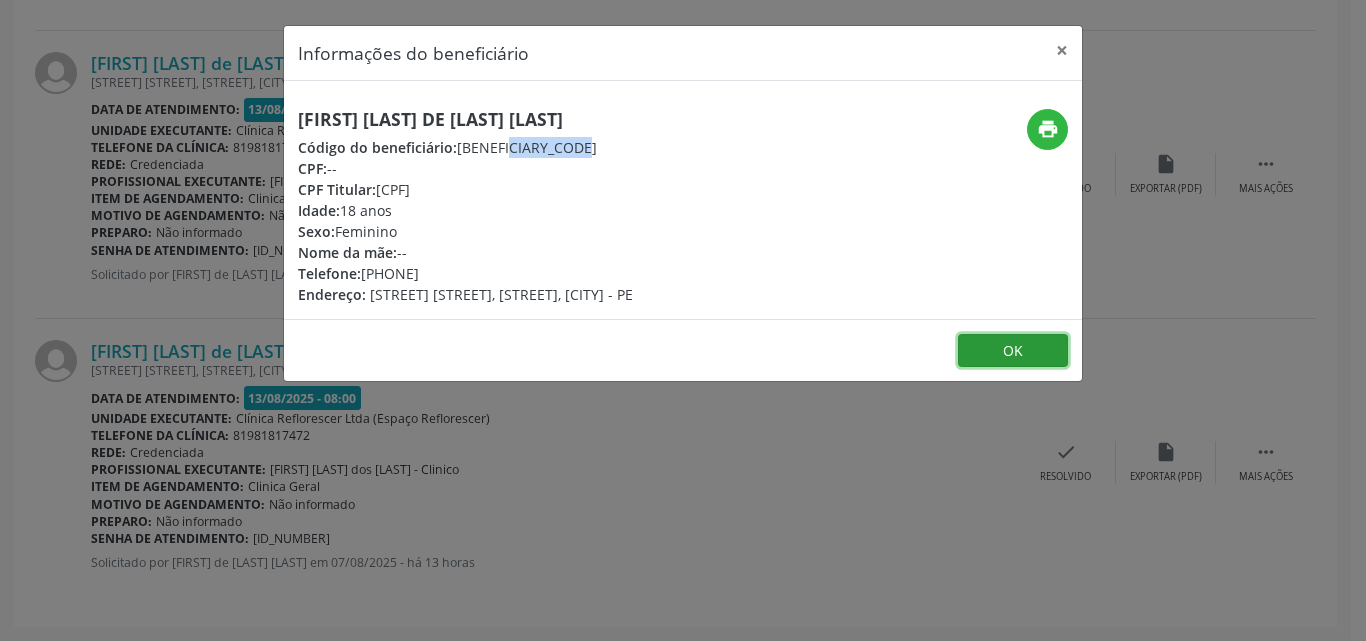 click on "OK" at bounding box center (1013, 351) 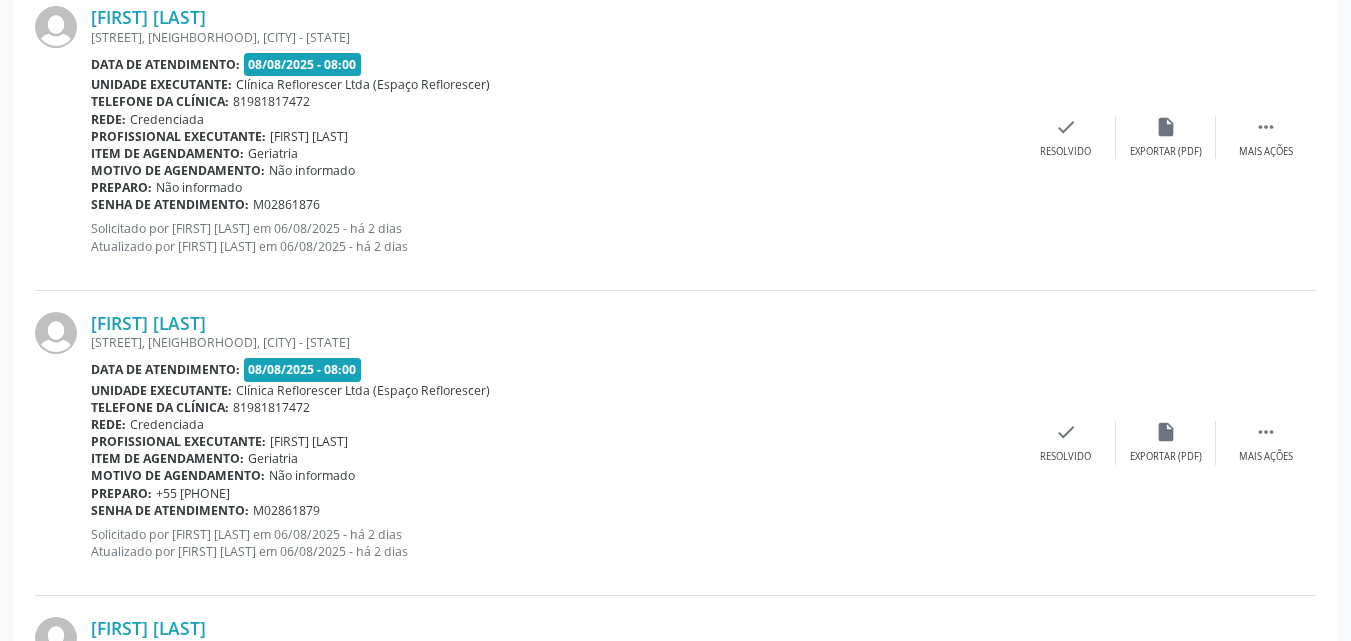 scroll, scrollTop: 1542, scrollLeft: 0, axis: vertical 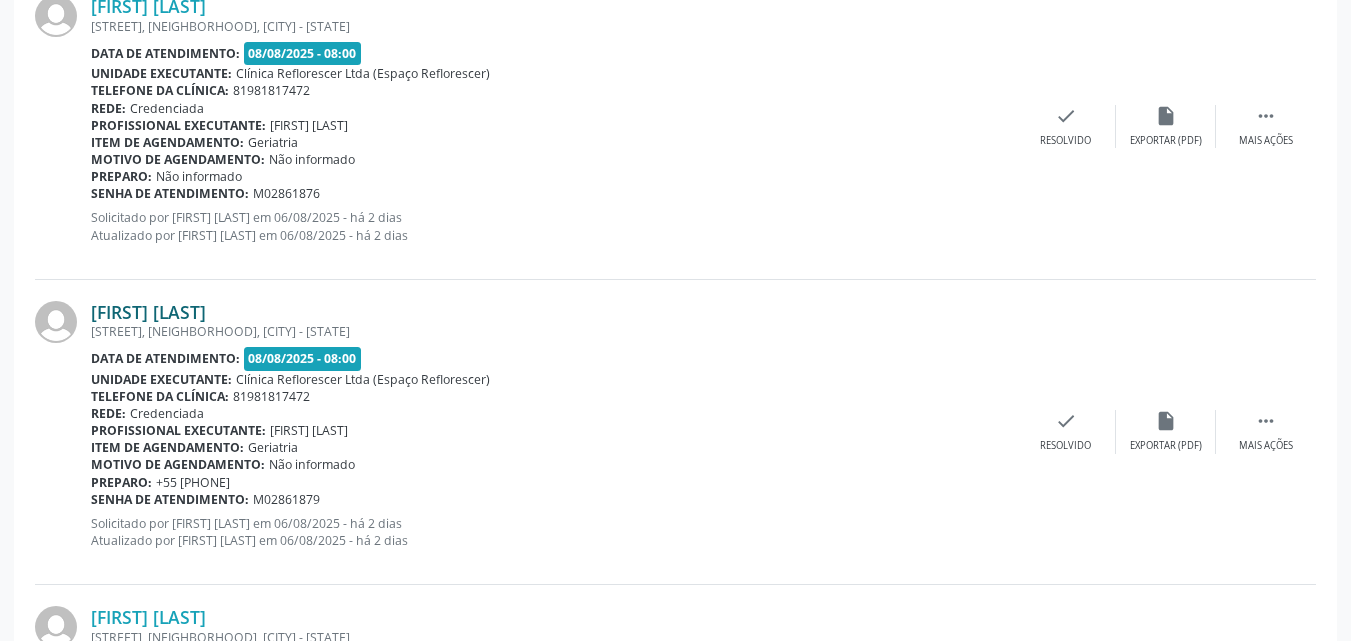 click on "[FIRST] da [LAST] [LAST]" at bounding box center [148, 312] 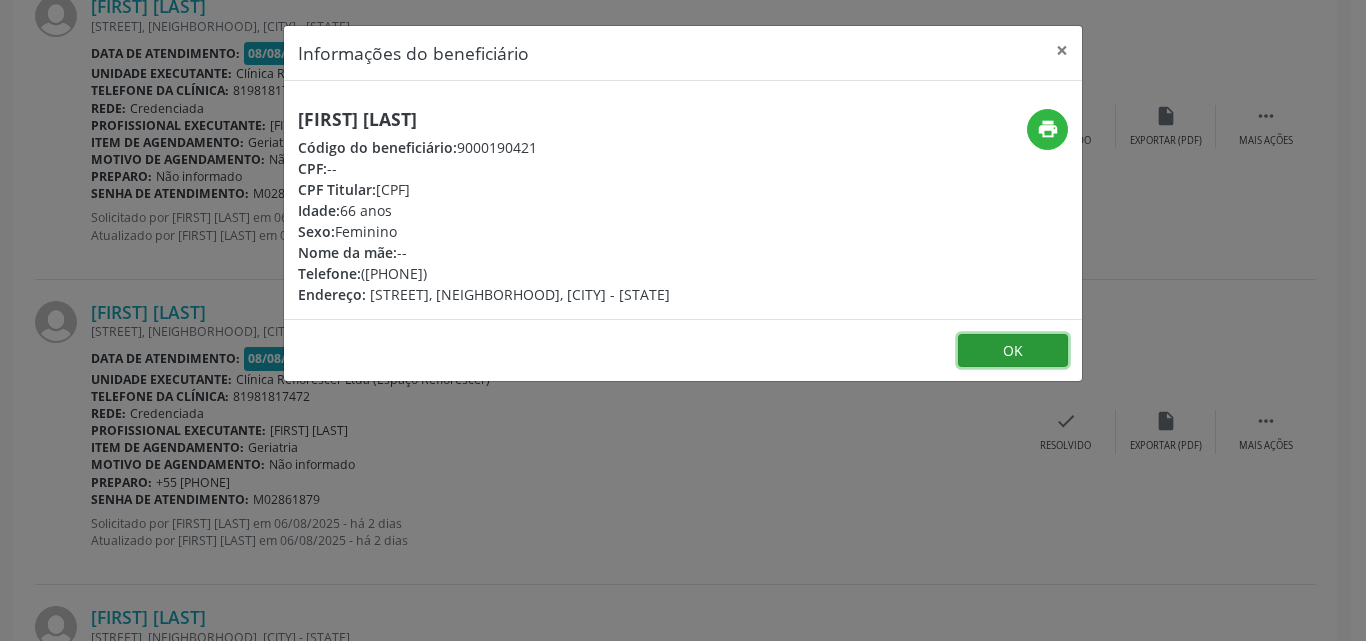 click on "OK" at bounding box center [1013, 351] 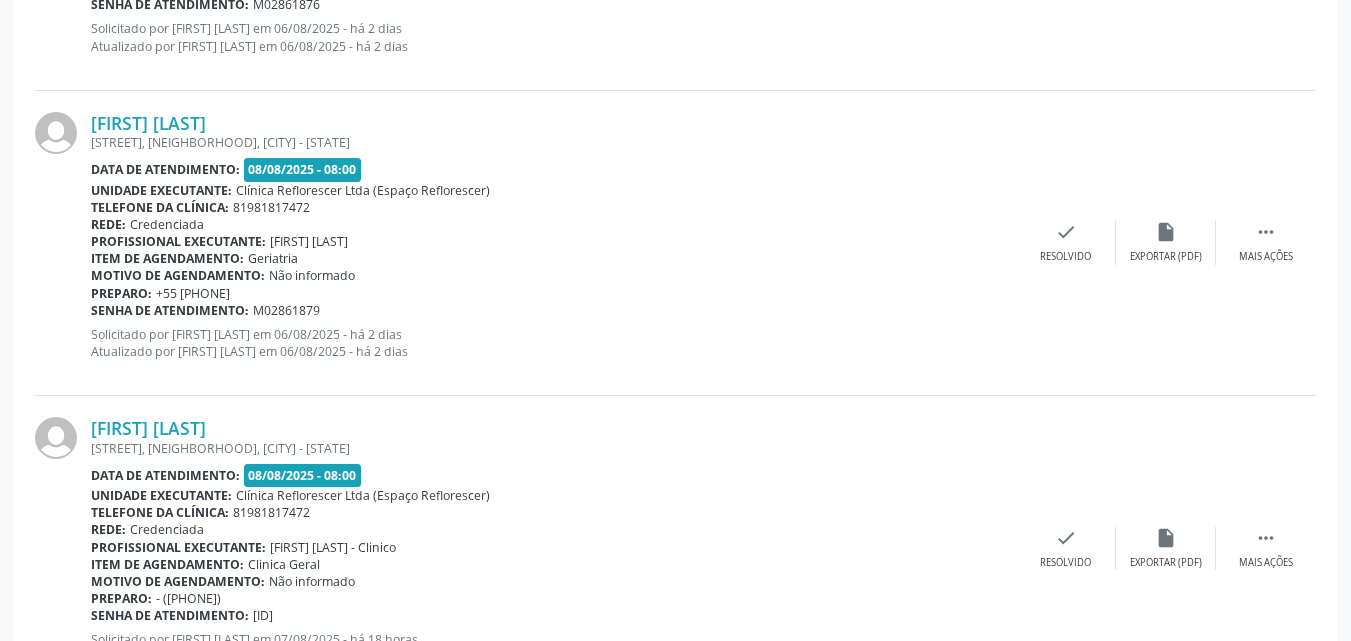 scroll, scrollTop: 1231, scrollLeft: 0, axis: vertical 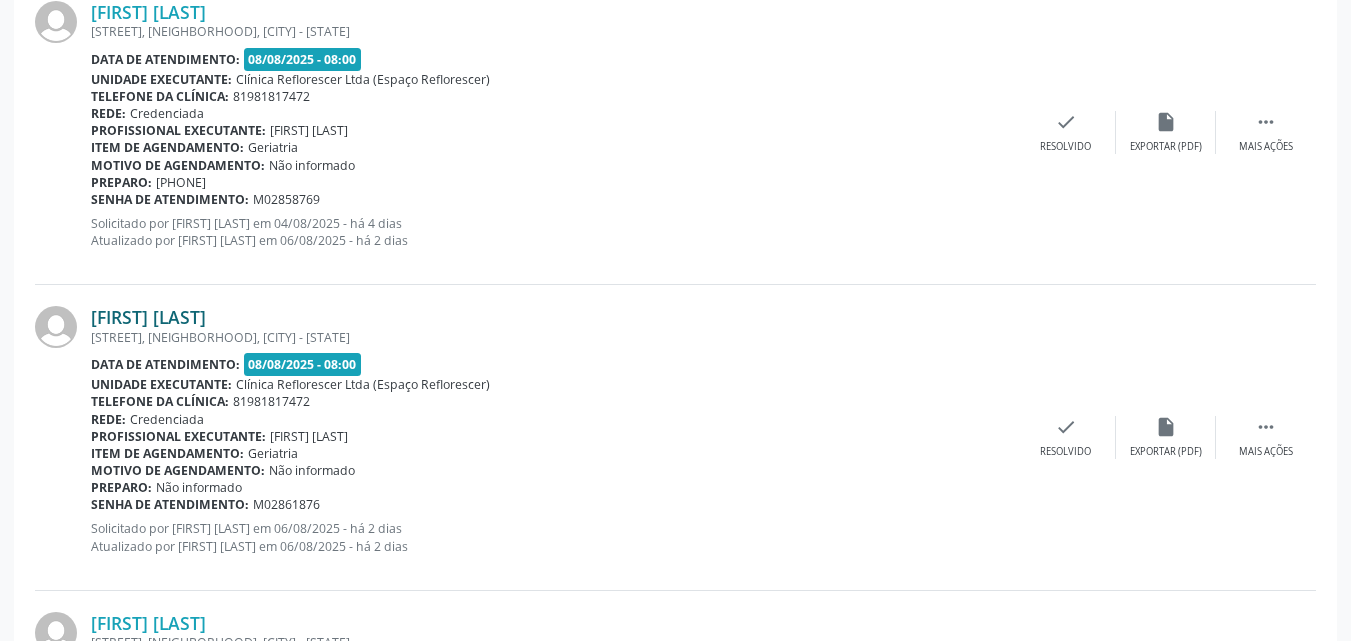 click on "Jose Claudino dos Santos" at bounding box center (148, 317) 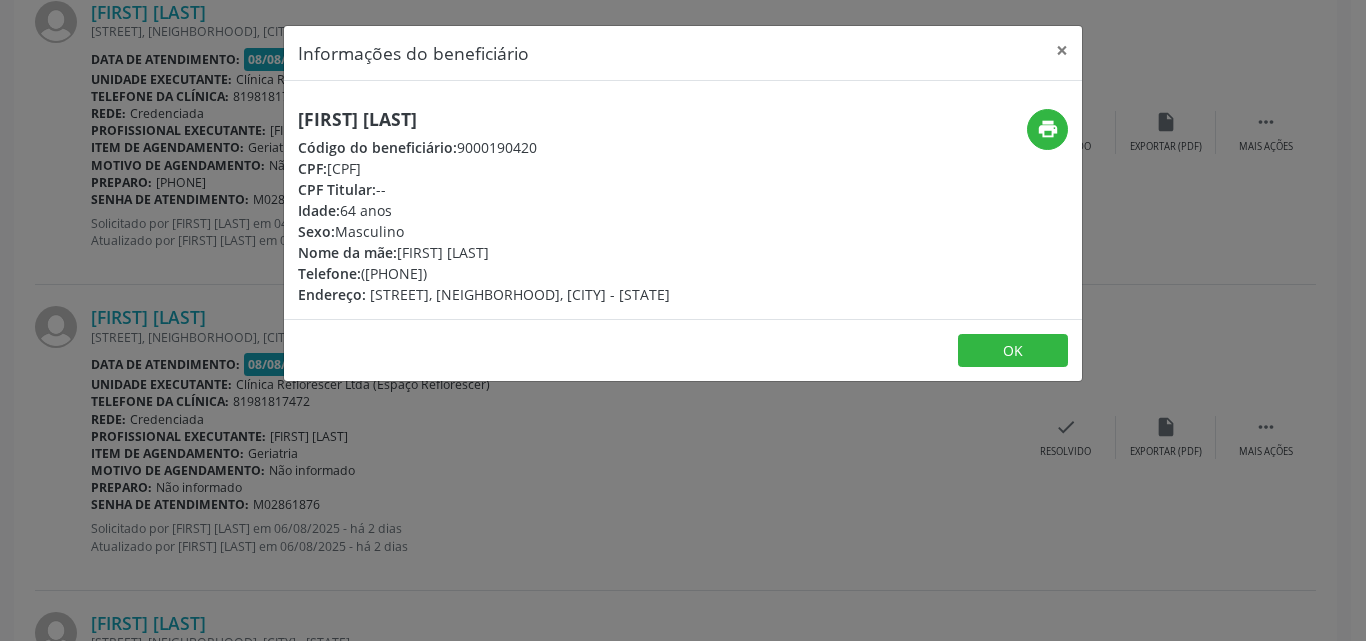 drag, startPoint x: 333, startPoint y: 166, endPoint x: 437, endPoint y: 169, distance: 104.04326 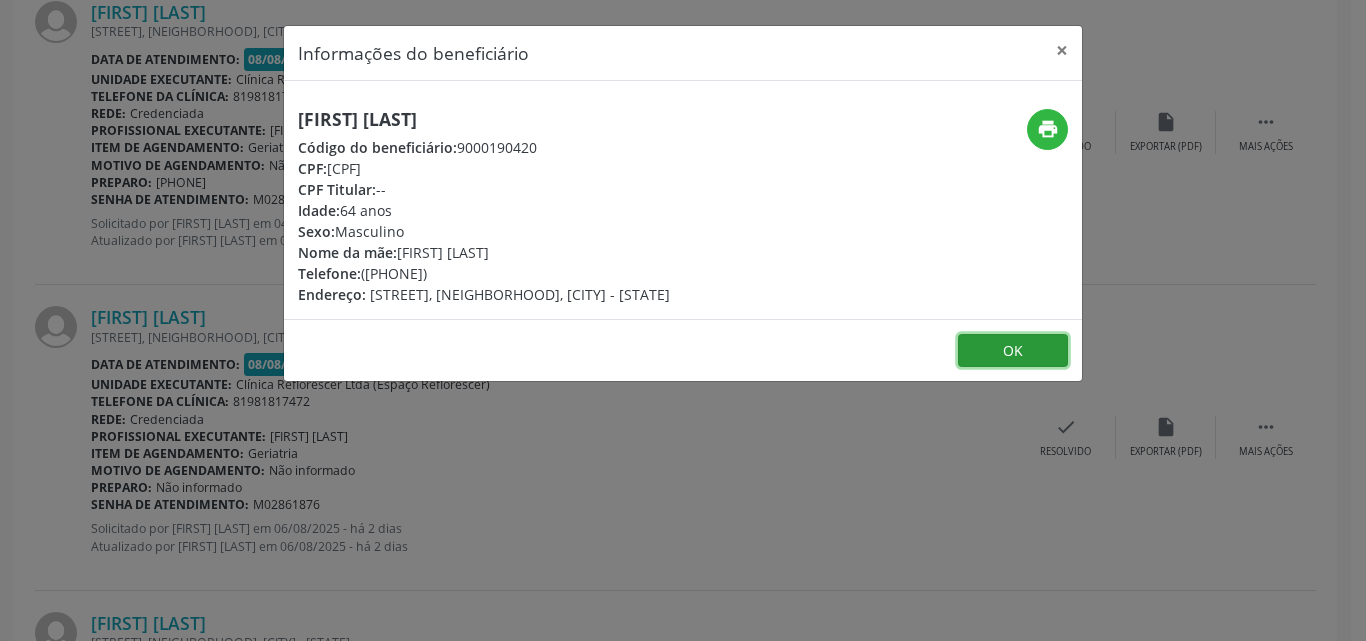 click on "OK" at bounding box center [1013, 351] 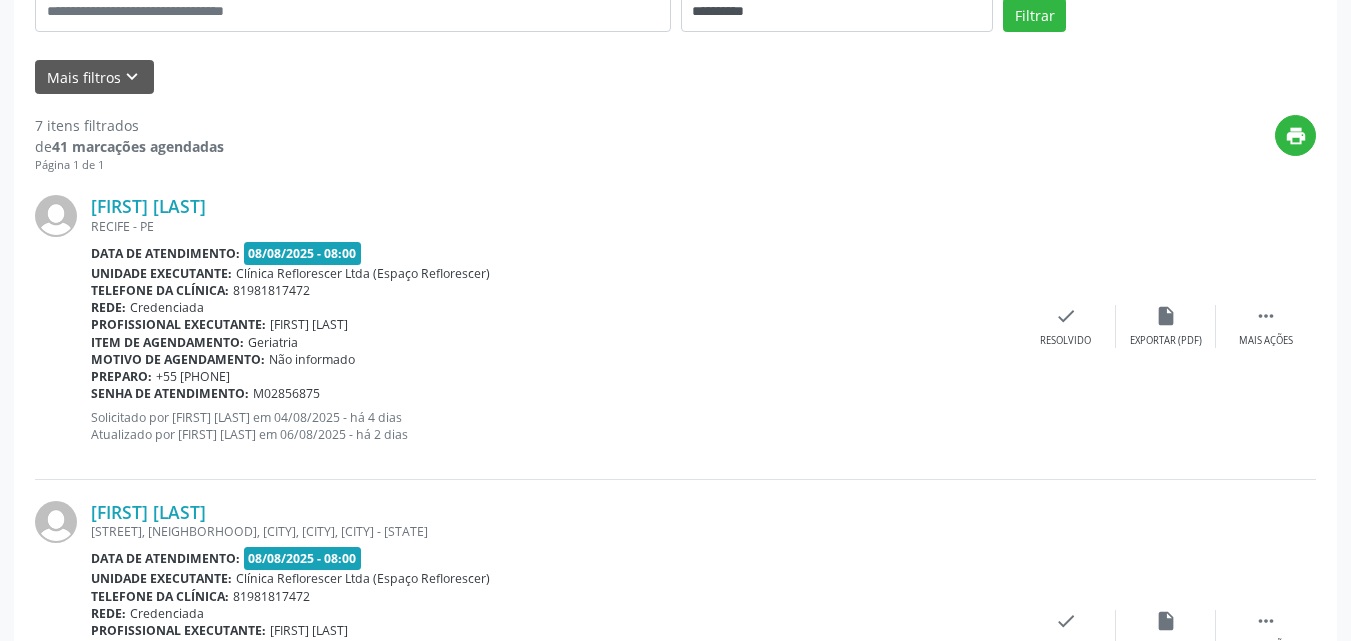 scroll, scrollTop: 431, scrollLeft: 0, axis: vertical 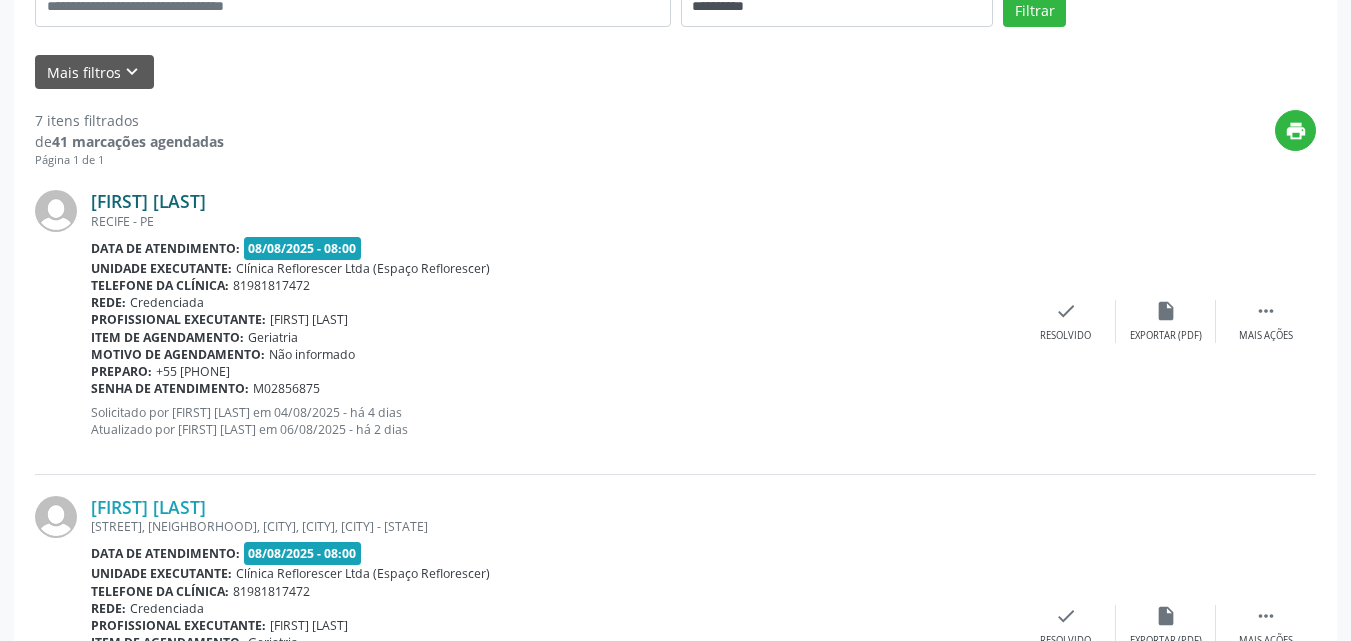click on "Marta Maria Barbosa da Silva" at bounding box center [148, 201] 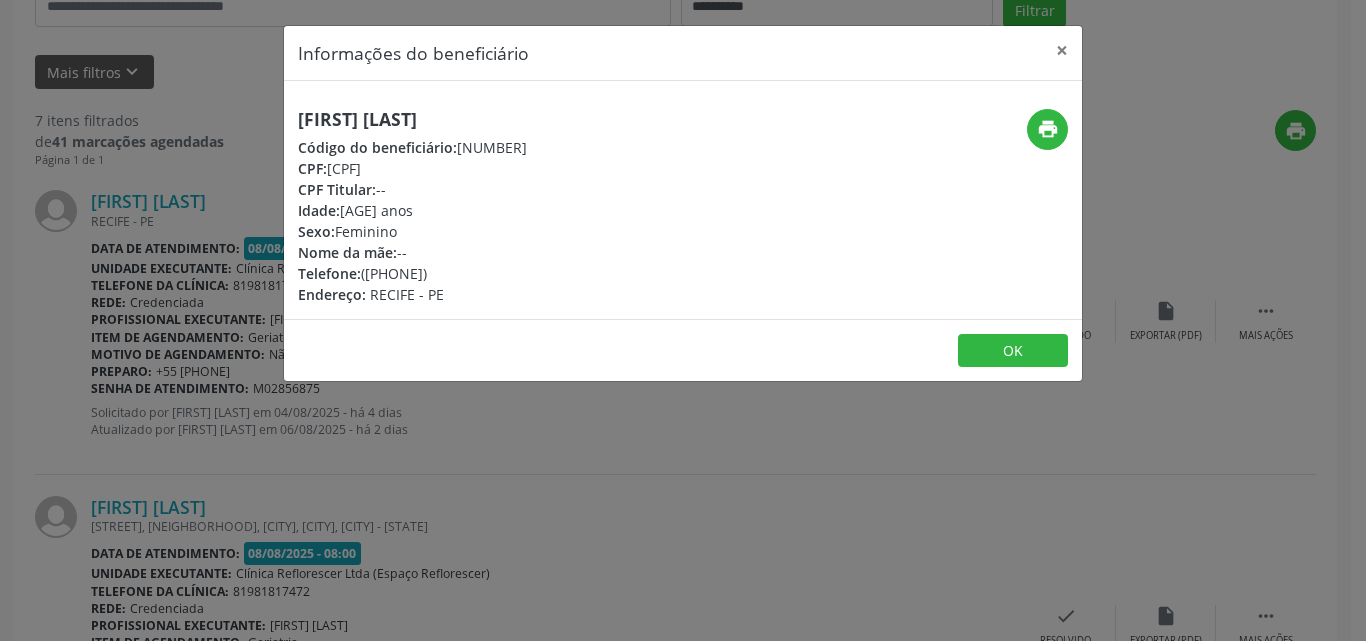drag, startPoint x: 332, startPoint y: 166, endPoint x: 444, endPoint y: 176, distance: 112.44554 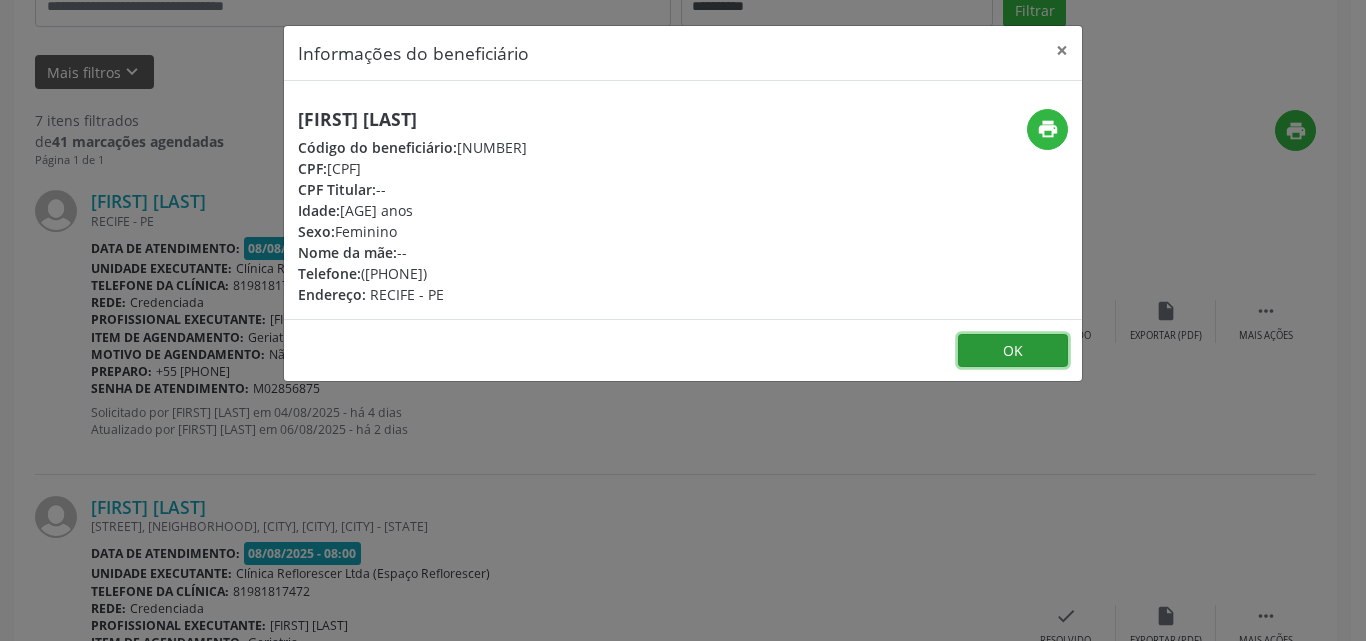 click on "OK" at bounding box center (1013, 351) 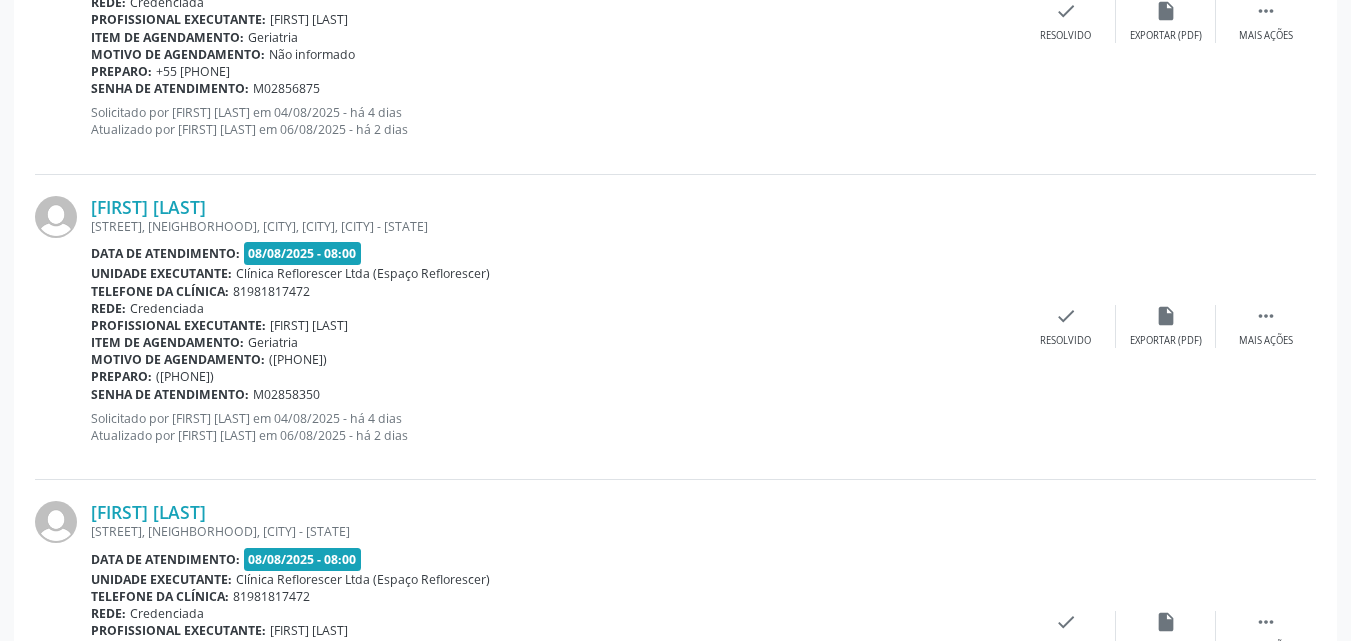scroll, scrollTop: 831, scrollLeft: 0, axis: vertical 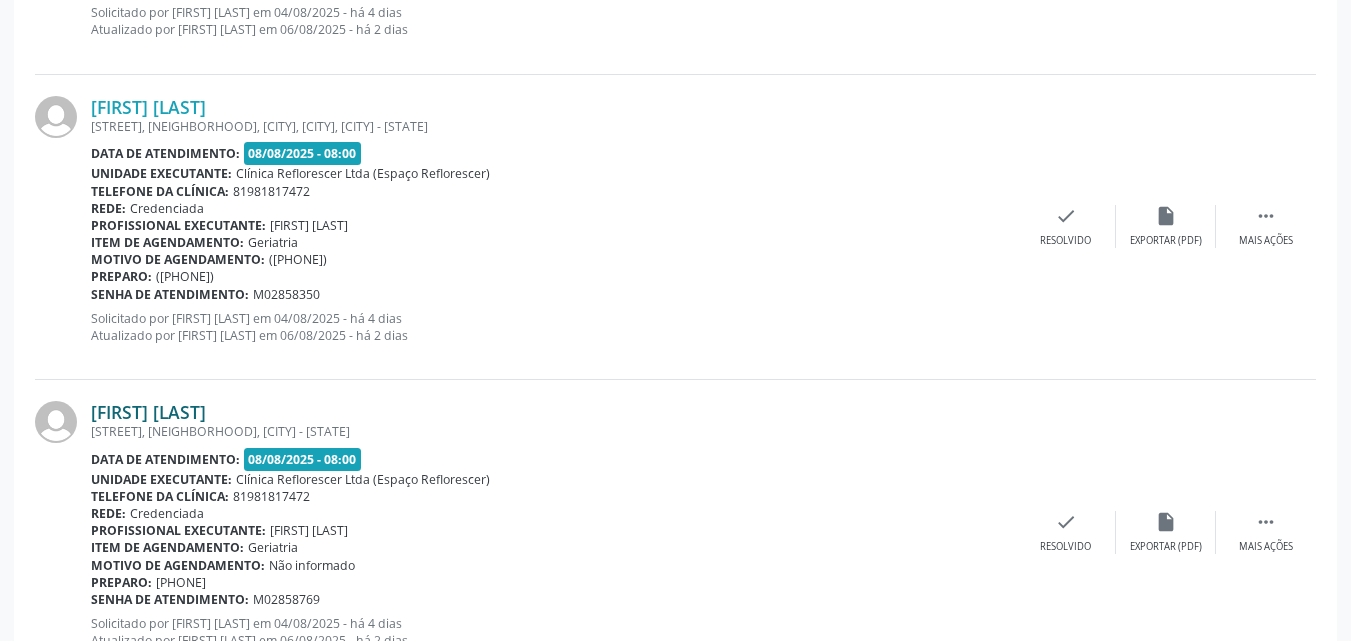 click on "Maria Claudino de Oliveira Pimentel" at bounding box center [148, 412] 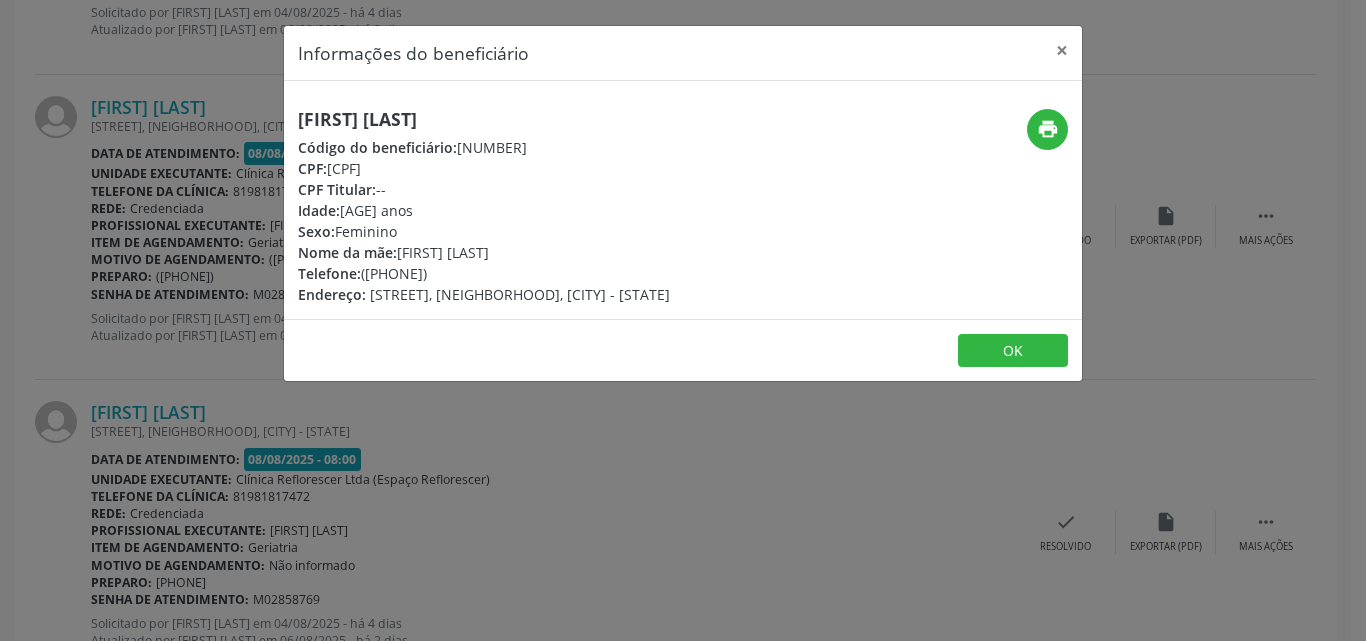 drag, startPoint x: 330, startPoint y: 171, endPoint x: 462, endPoint y: 175, distance: 132.0606 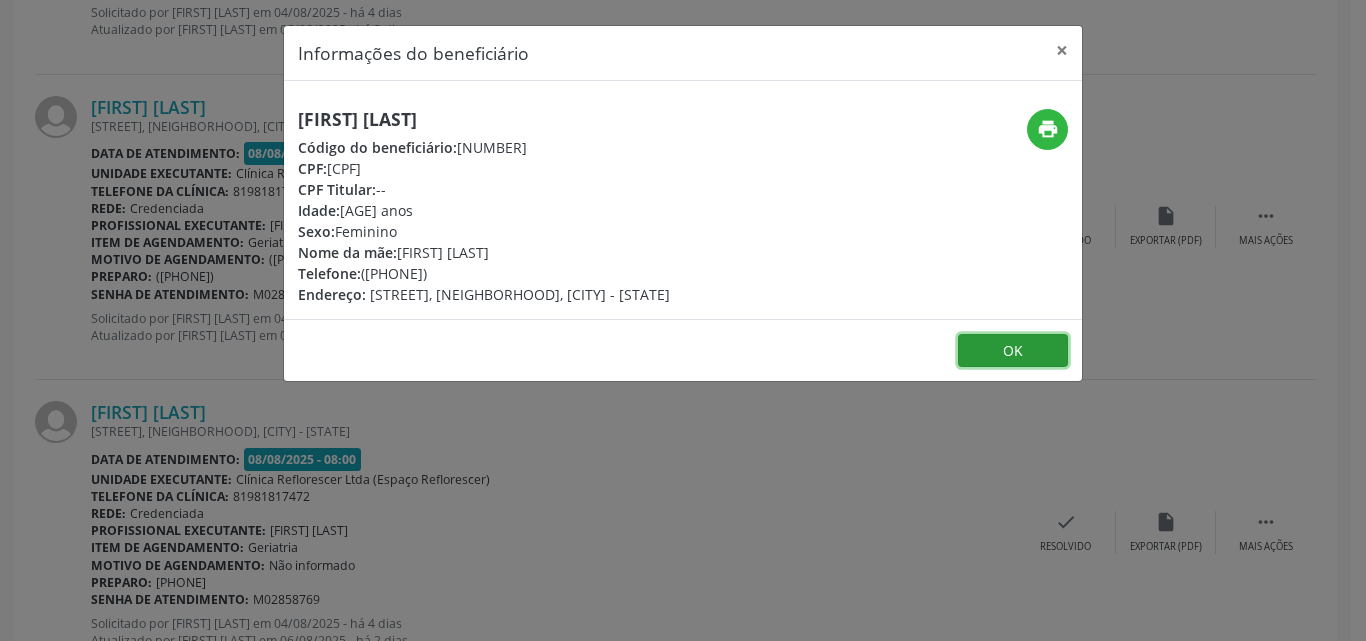 click on "OK" at bounding box center [1013, 351] 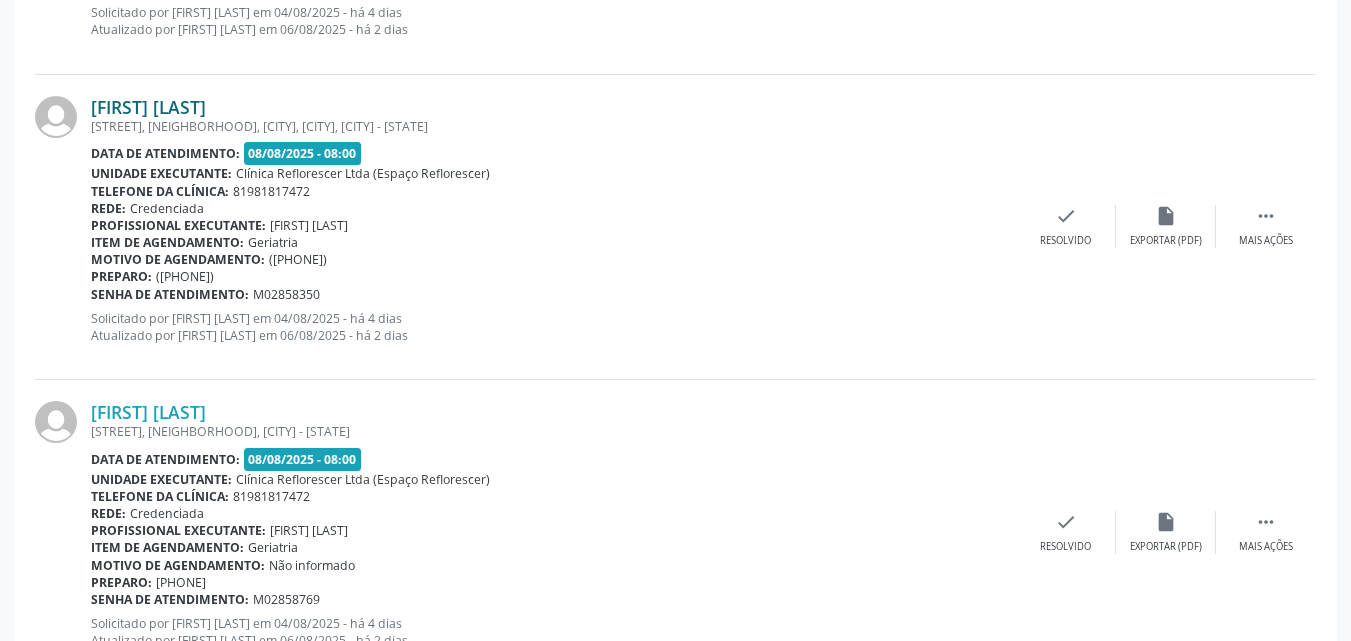 click on "Sulamita Maximo Ribeiro da Paz" at bounding box center [148, 107] 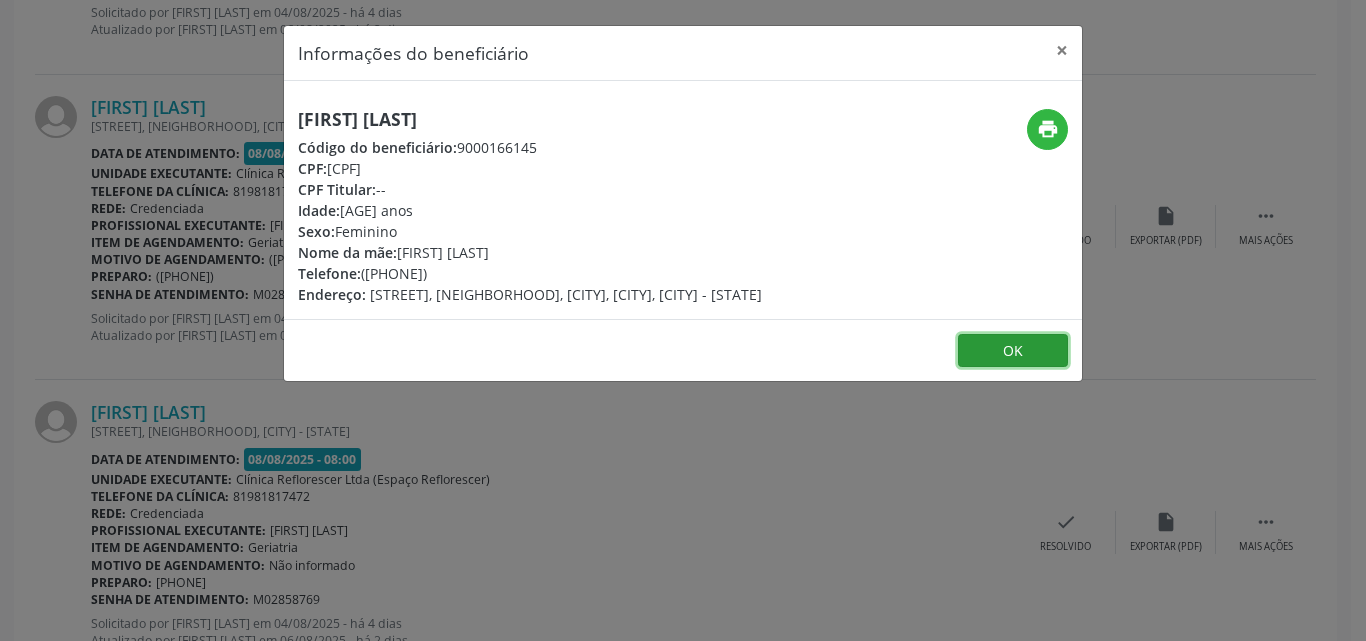 click on "OK" at bounding box center [1013, 351] 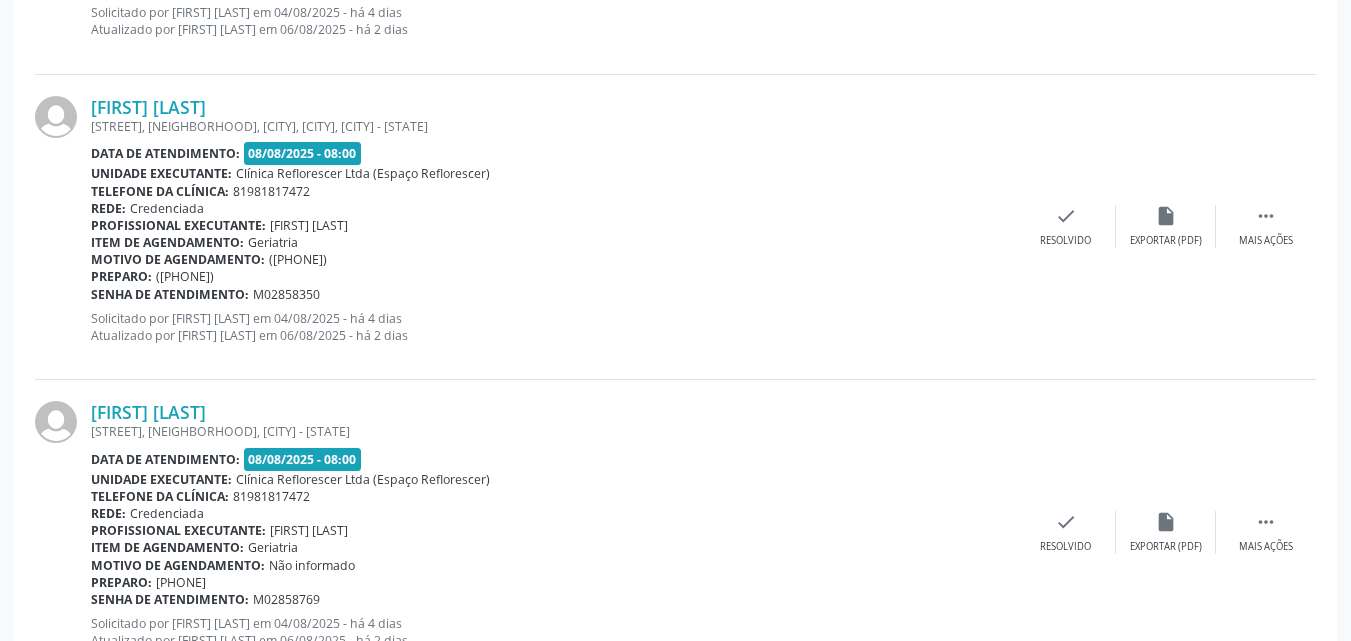 click on "Rede:
Credenciada" at bounding box center (553, 208) 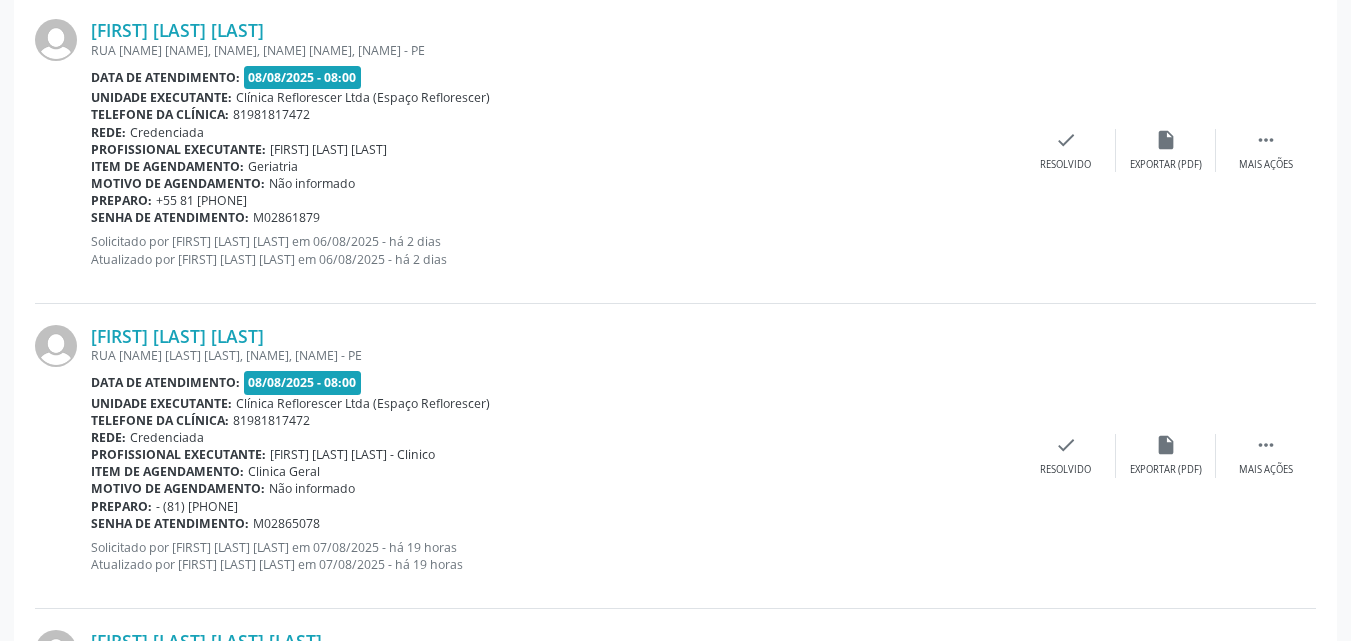 scroll, scrollTop: 1642, scrollLeft: 0, axis: vertical 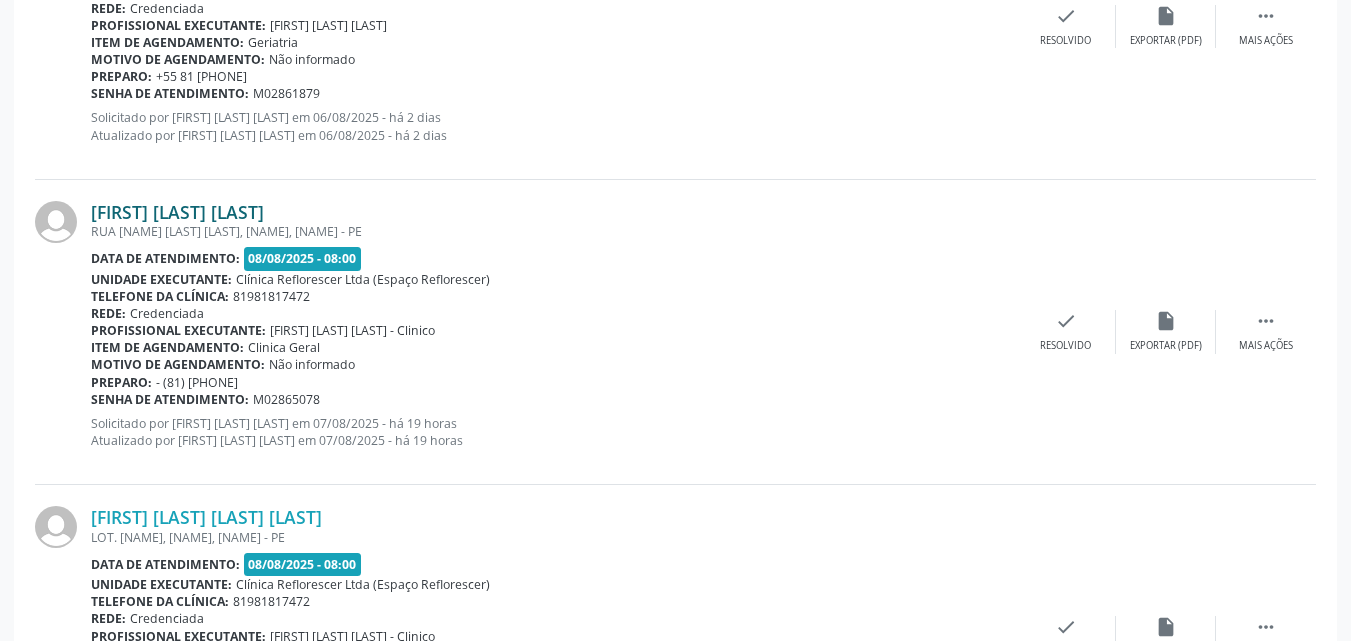 click on "Jonas Porfirio da Silva" at bounding box center [177, 212] 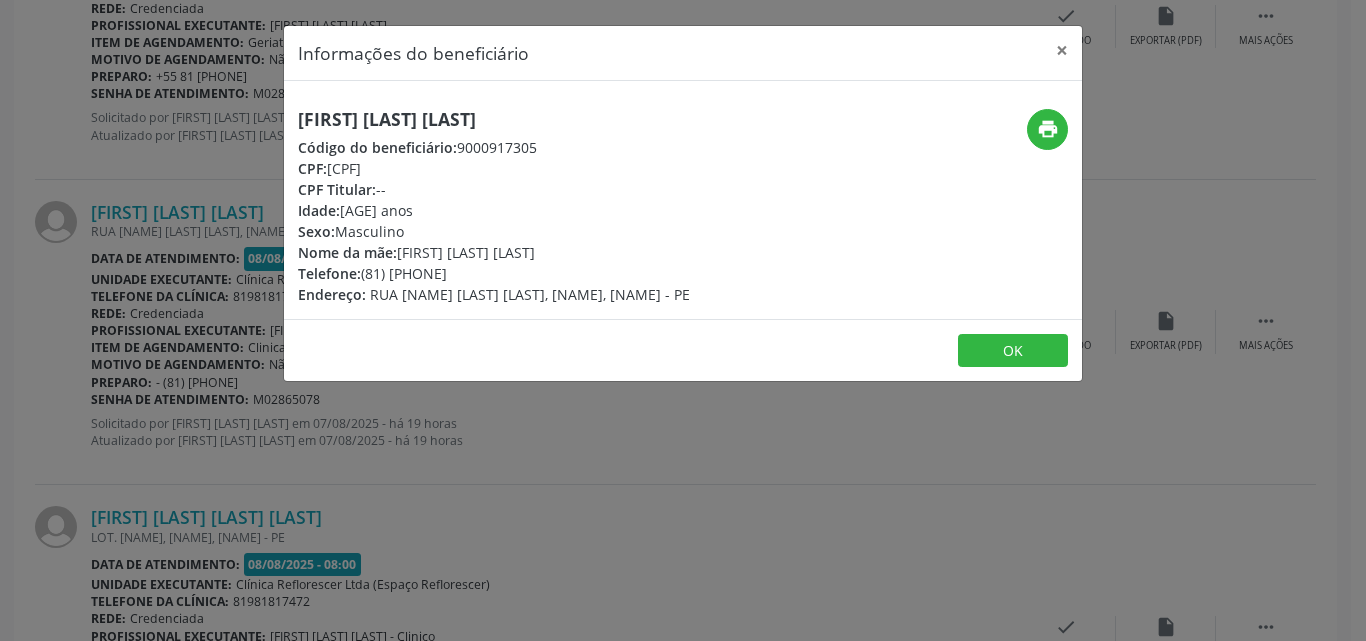 drag, startPoint x: 328, startPoint y: 165, endPoint x: 502, endPoint y: 168, distance: 174.02586 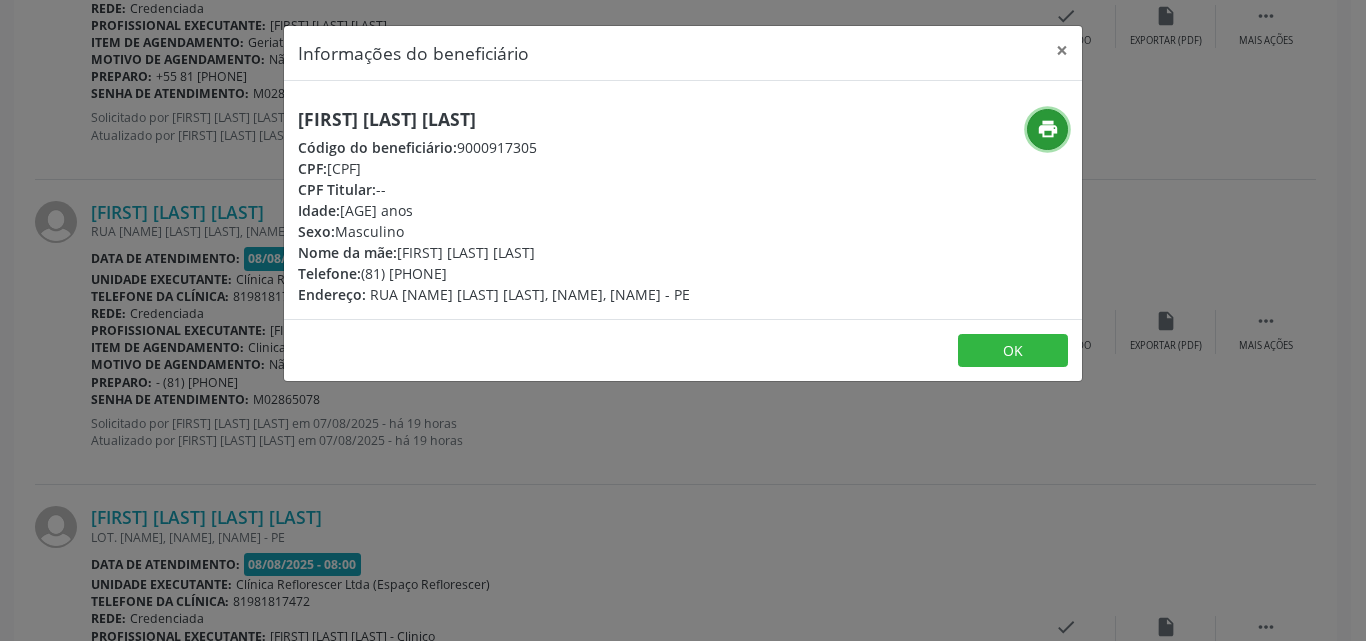 click on "print" at bounding box center [1047, 129] 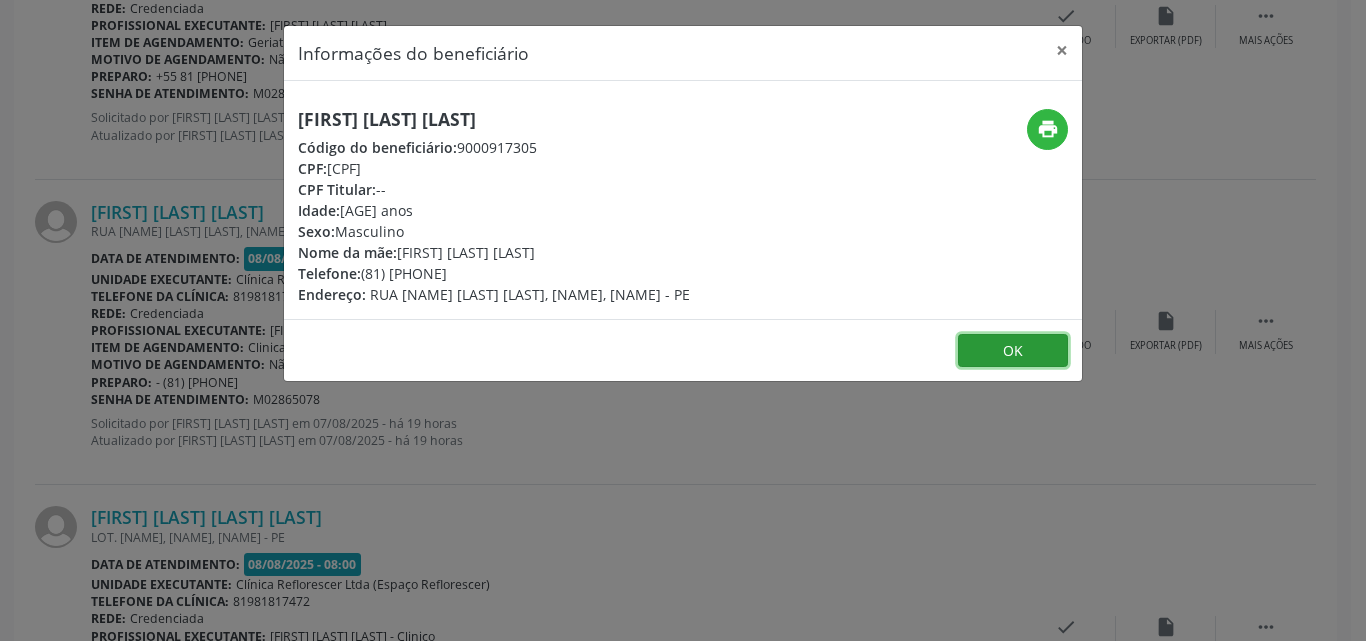 click on "OK" at bounding box center [1013, 351] 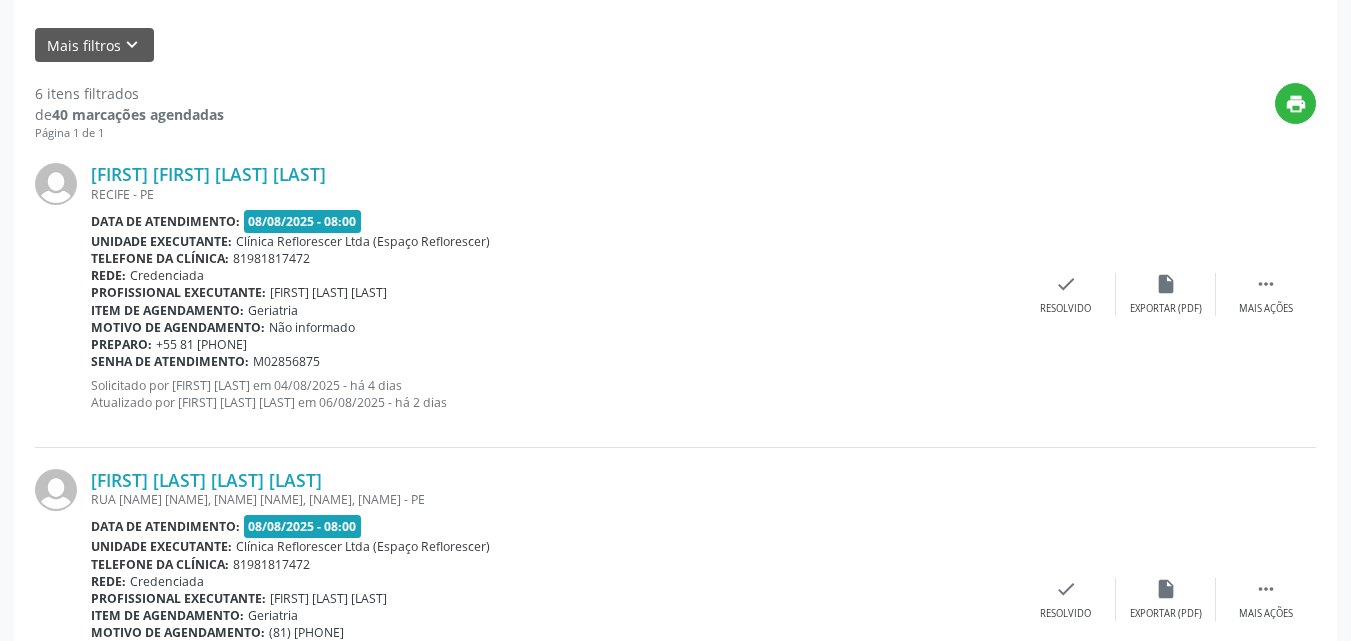 scroll, scrollTop: 426, scrollLeft: 0, axis: vertical 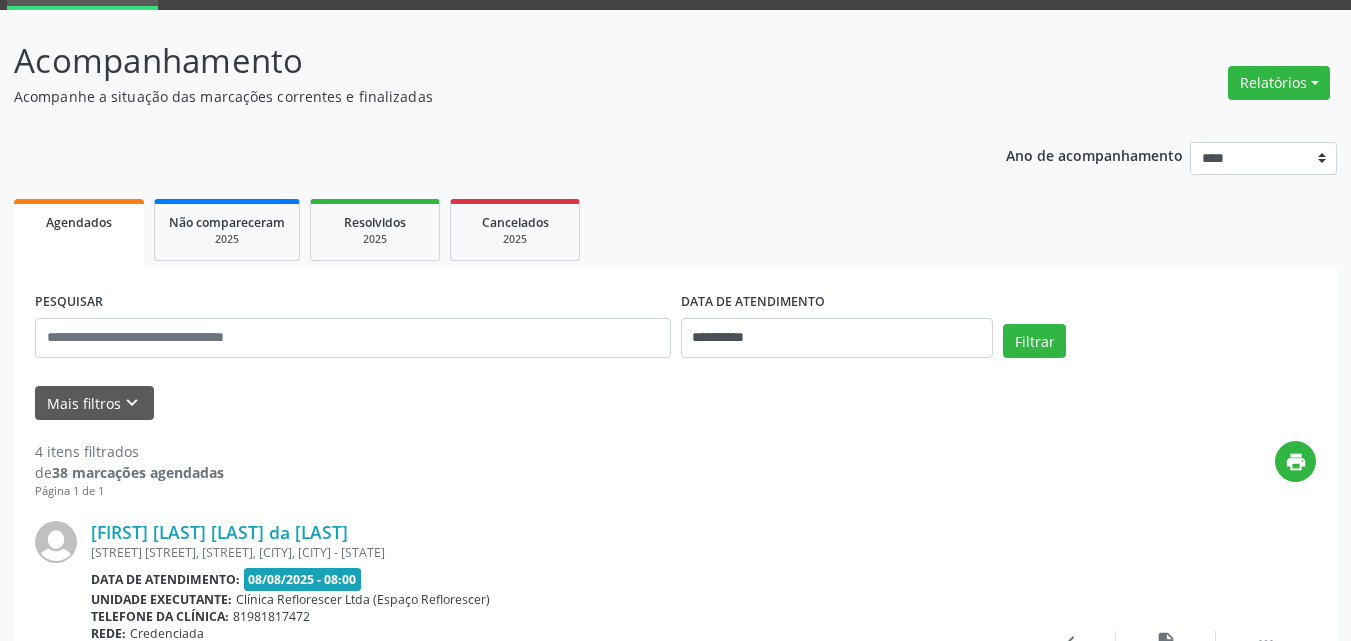 click on "4 itens filtrados
de
38 marcações agendadas
Página 1 de 1
print
[FIRST] [LAST] [LAST] da [LAST]
[STREET] [STREET], [STREET], [CITY], [CITY] - [STATE]
Data de atendimento:
08/08/2025 - 08:00
Unidade executante:
Clínica Reflorescer Ltda (Espaço Reflorescer)
Telefone da clínica:
[PHONE]
Rede:
Credenciada
Profissional executante:
[FIRST] [LAST] dos [LAST]
Item de agendamento:
Geriatria
Motivo de agendamento:
(81) [PHONE]
Preparo:
(81) [PHONE]
Senha de atendimento:
M02858350
Solicitado por [FIRST] [LAST] dos [LAST] em 04/08/2025 - há 4 dias
Atualizado por [FIRST] [LAST] dos [LAST] em 06/08/2025 - há 2 dias

Mais ações
insert_drive_file
Exportar (PDF)
check
Resolvido" at bounding box center (675, 1070) 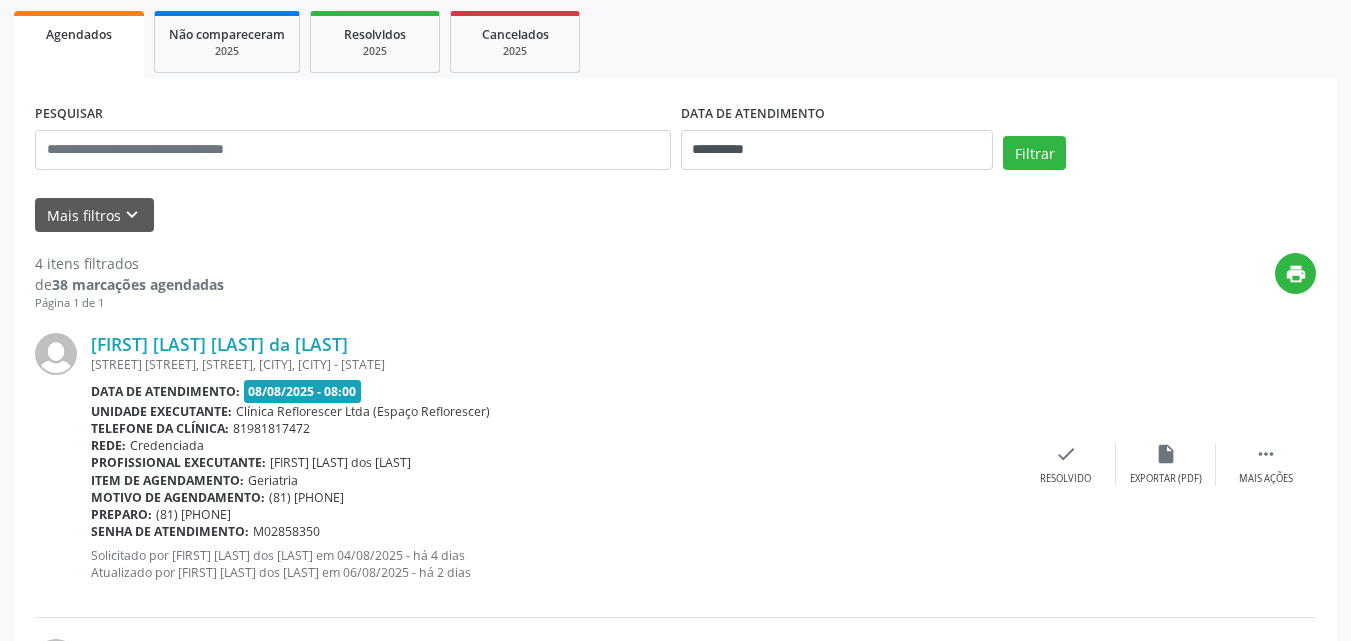 scroll, scrollTop: 300, scrollLeft: 0, axis: vertical 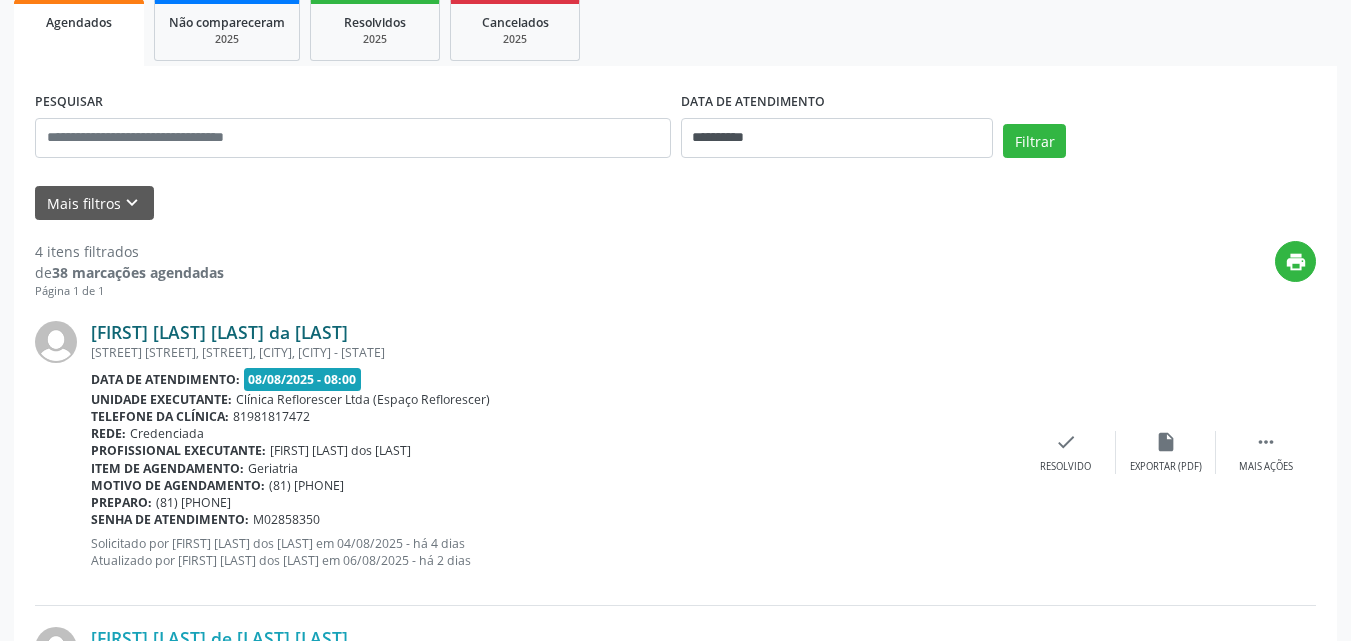 click on "[FIRST] [LAST]" at bounding box center (219, 332) 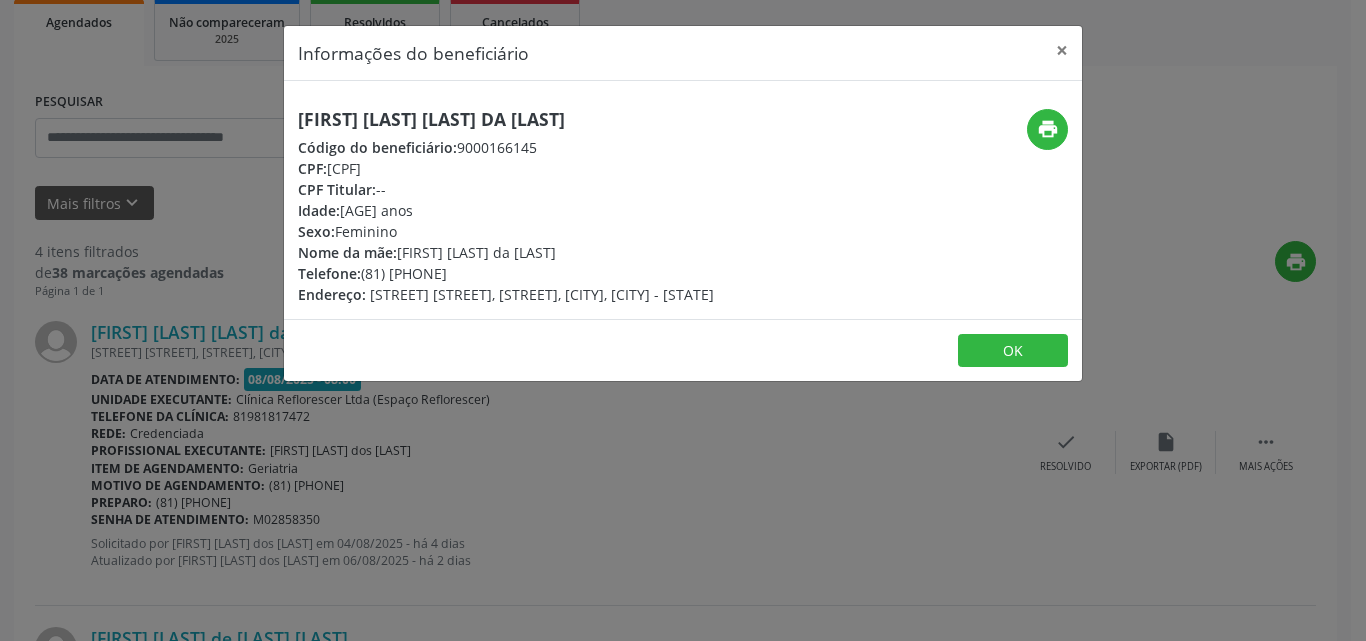 drag, startPoint x: 332, startPoint y: 169, endPoint x: 435, endPoint y: 170, distance: 103.00485 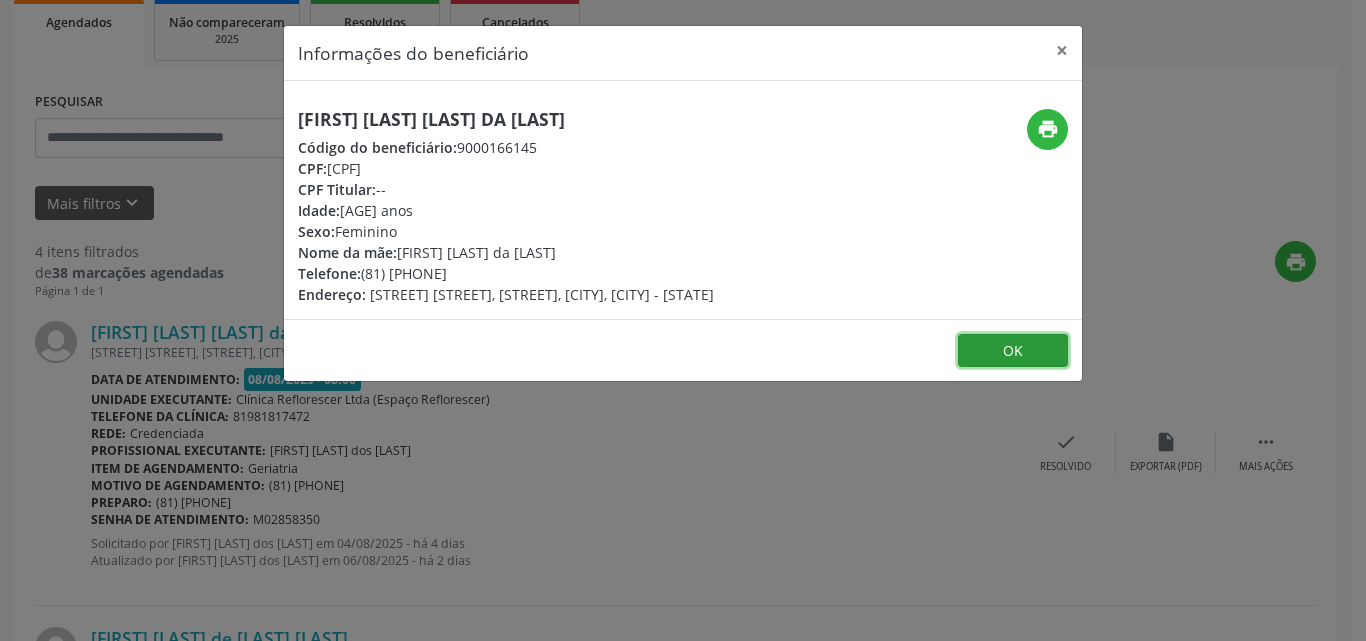 click on "OK" at bounding box center (1013, 351) 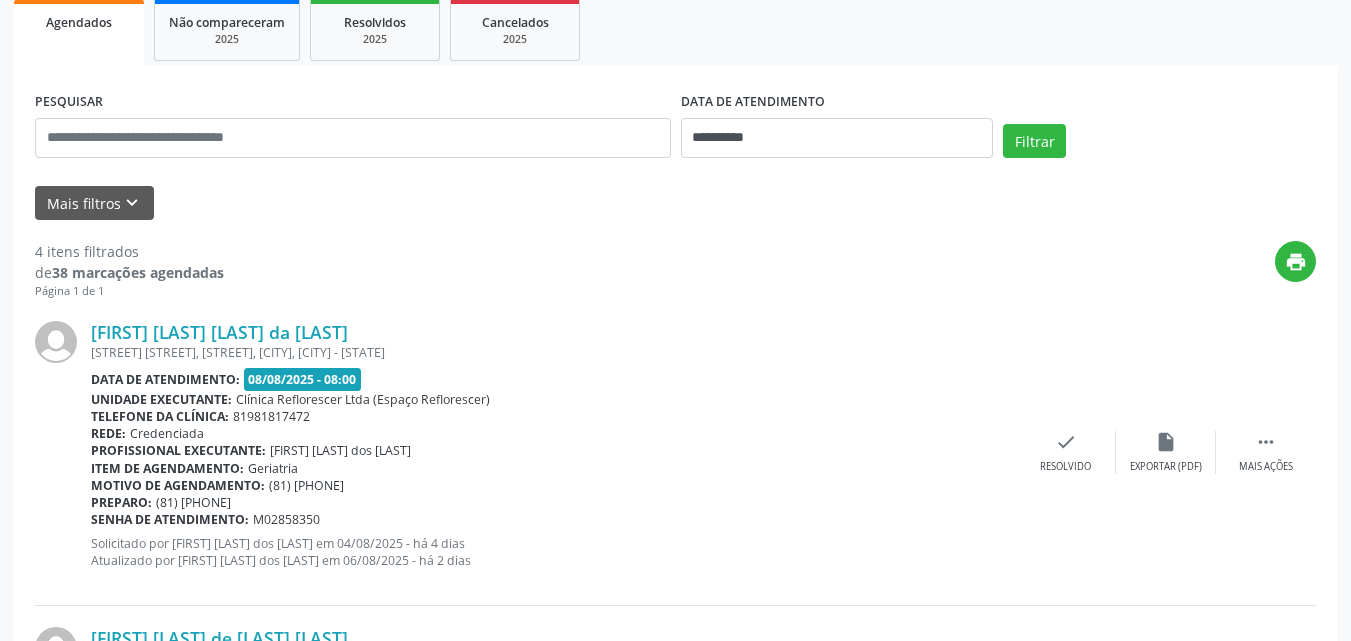 click on "[FIRST] [LAST] [LAST] [LAST]" at bounding box center [553, 332] 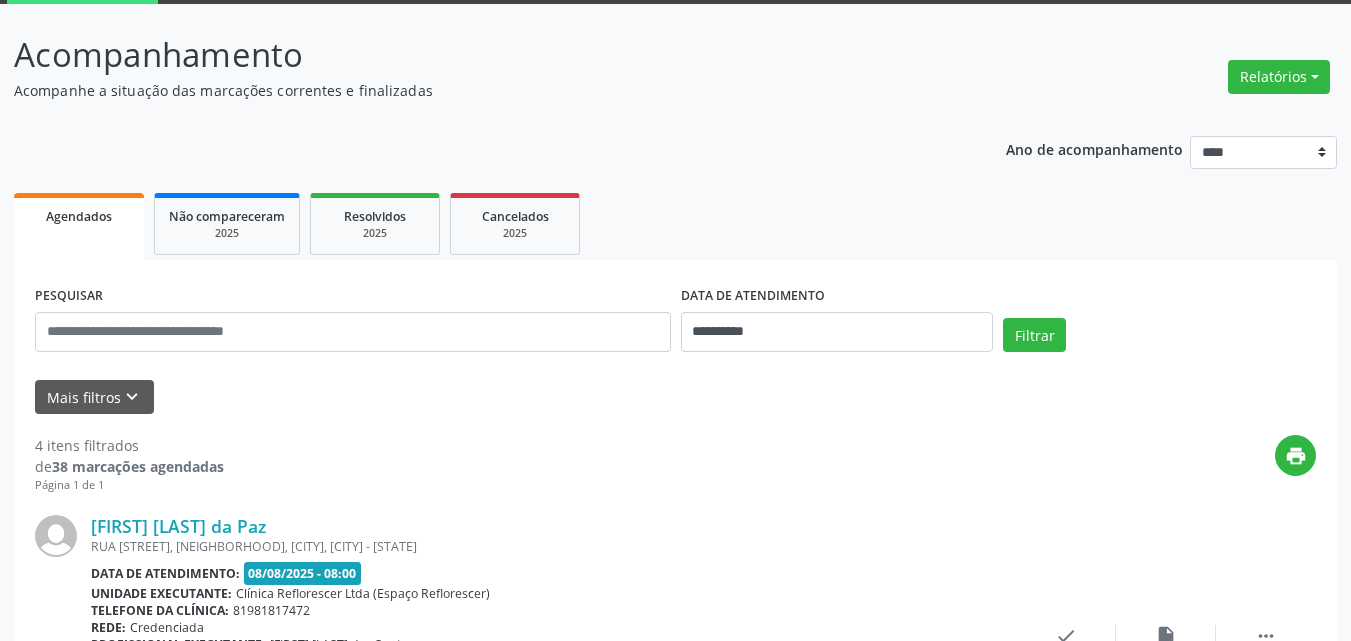 scroll, scrollTop: 400, scrollLeft: 0, axis: vertical 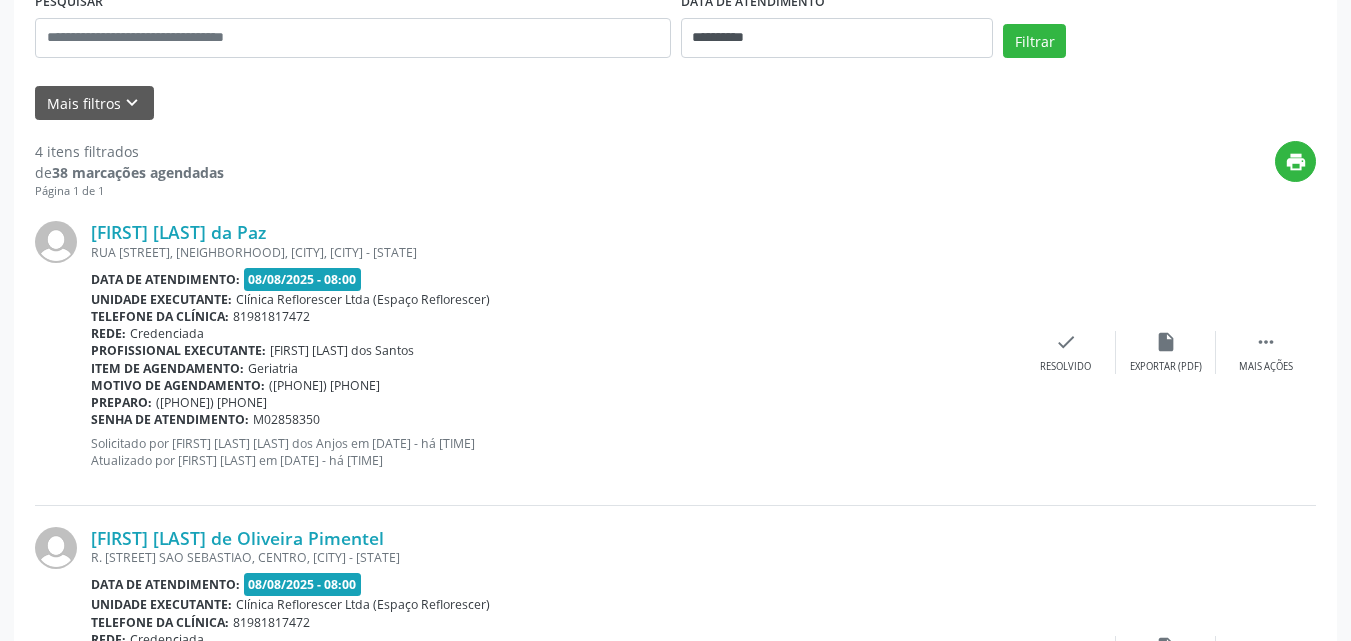 click on "Rede:
Credenciada" at bounding box center (553, 333) 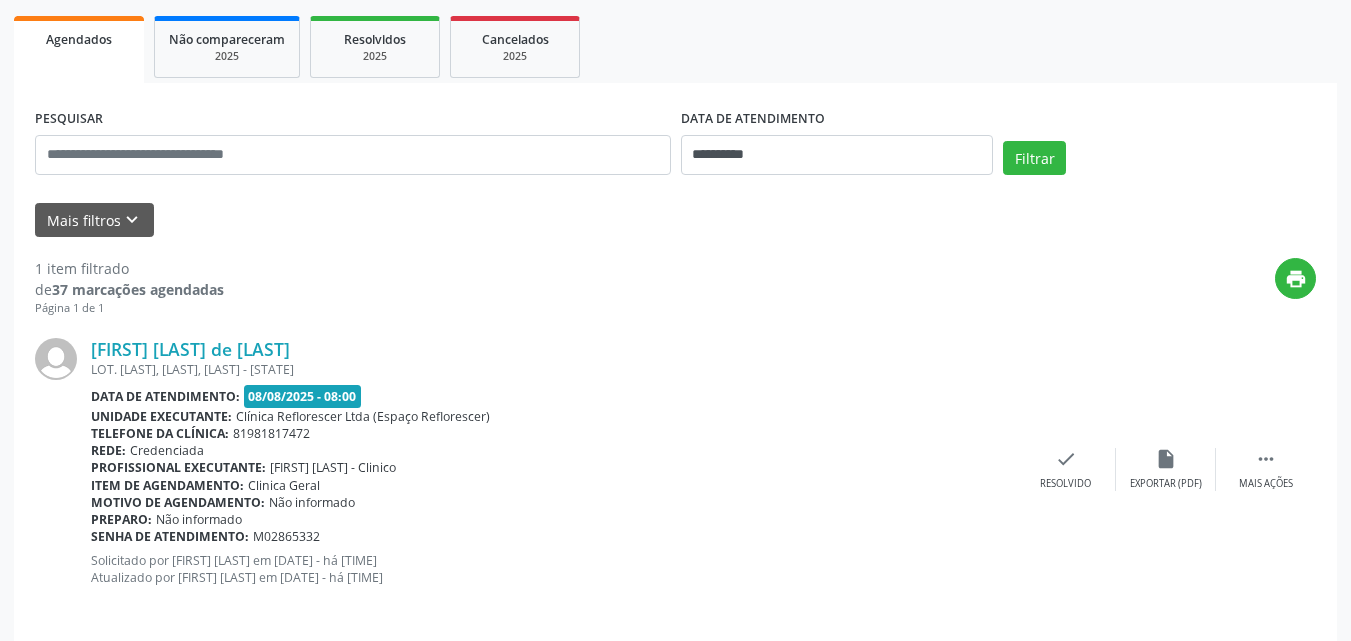 scroll, scrollTop: 299, scrollLeft: 0, axis: vertical 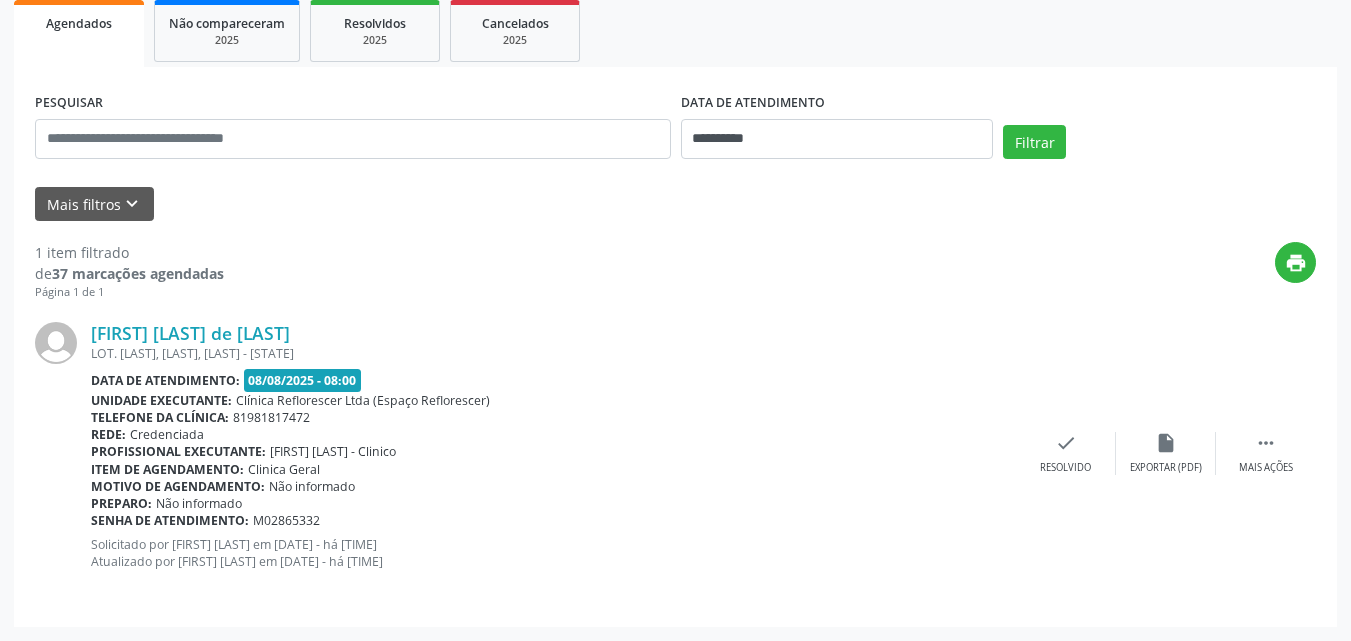 click on "[FIRST] [LAST] de [LAST]" at bounding box center [553, 333] 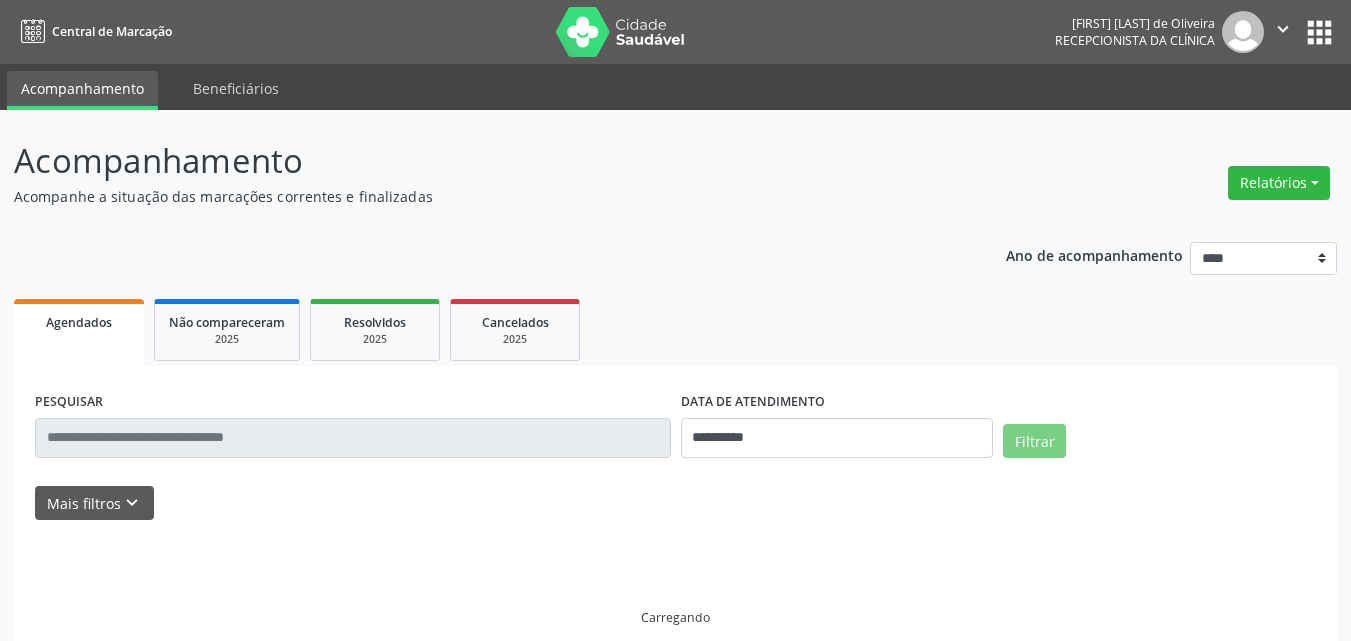 scroll, scrollTop: 0, scrollLeft: 0, axis: both 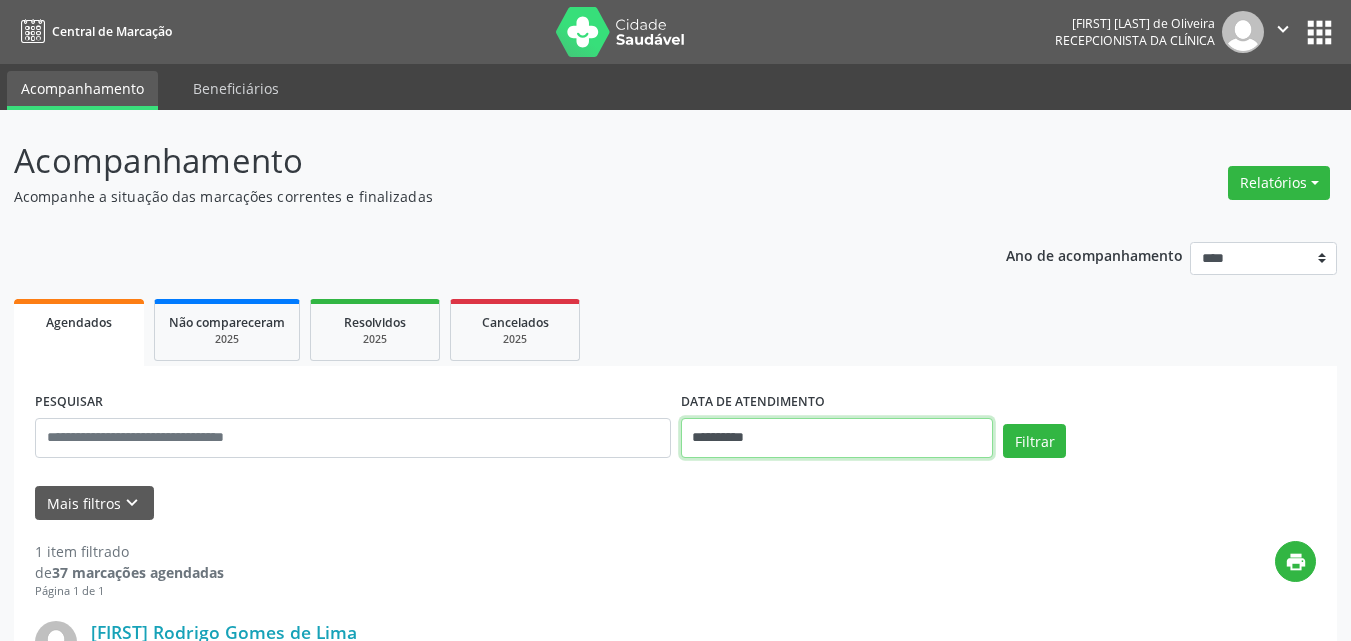 click on "**********" at bounding box center (837, 438) 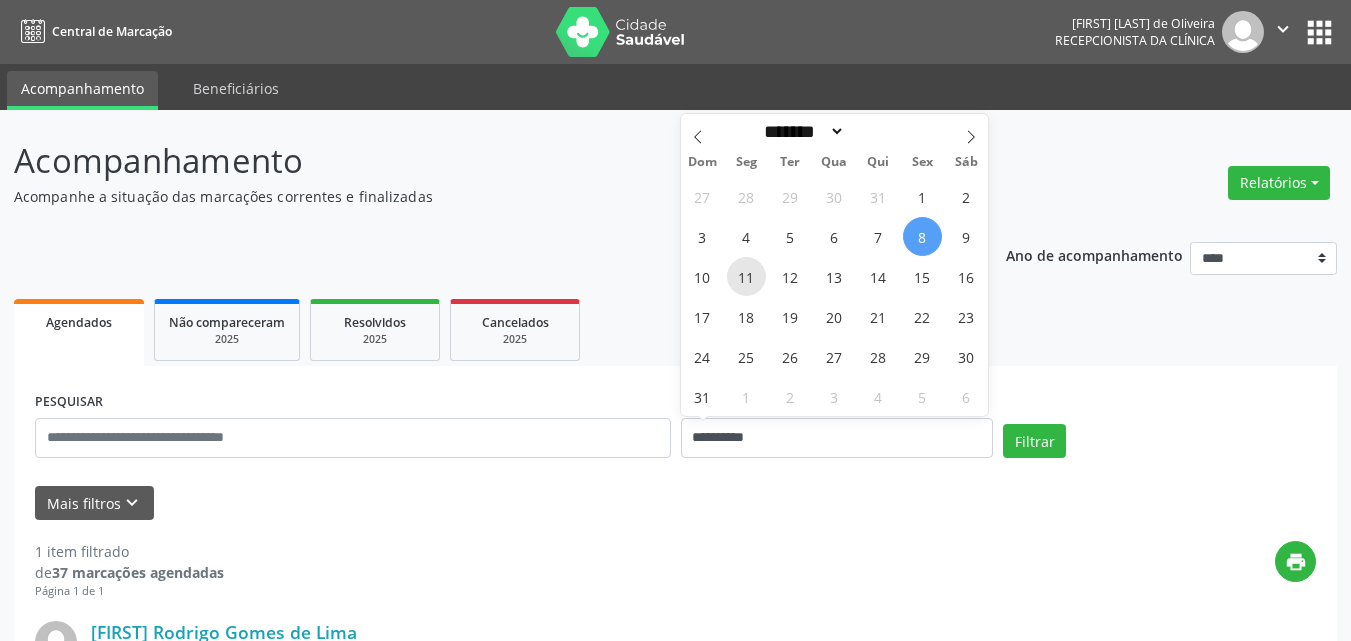 click on "11" at bounding box center (746, 276) 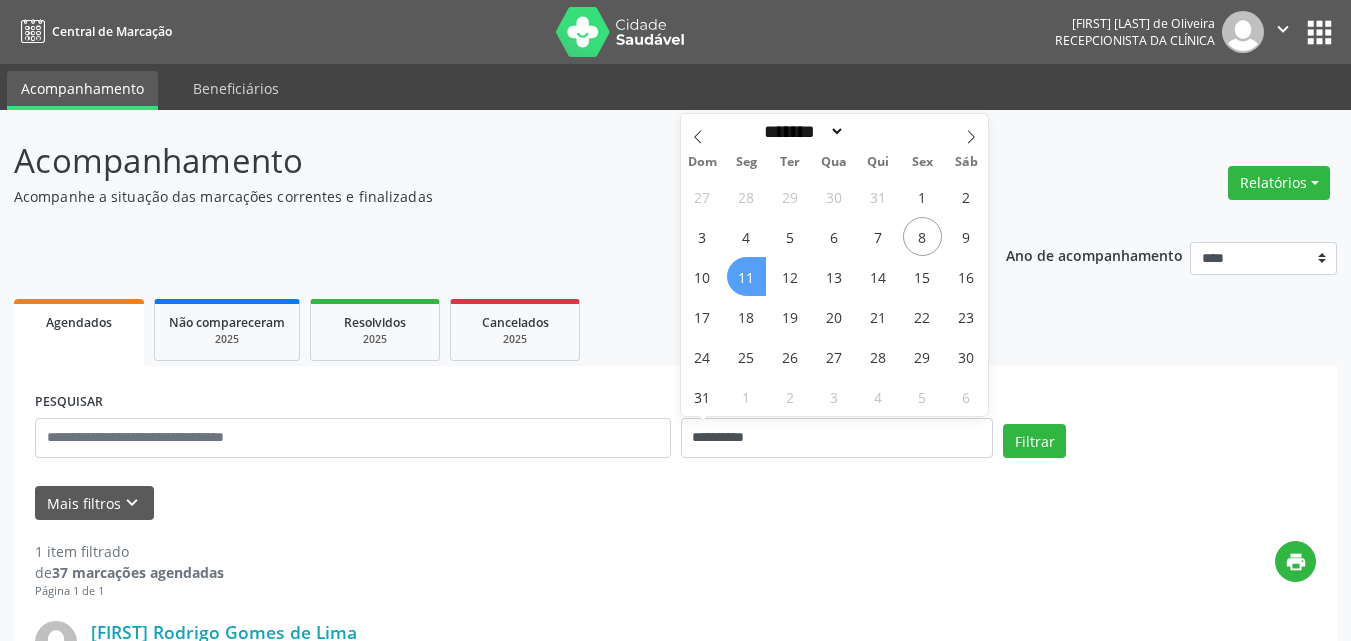 click on "11" at bounding box center [746, 276] 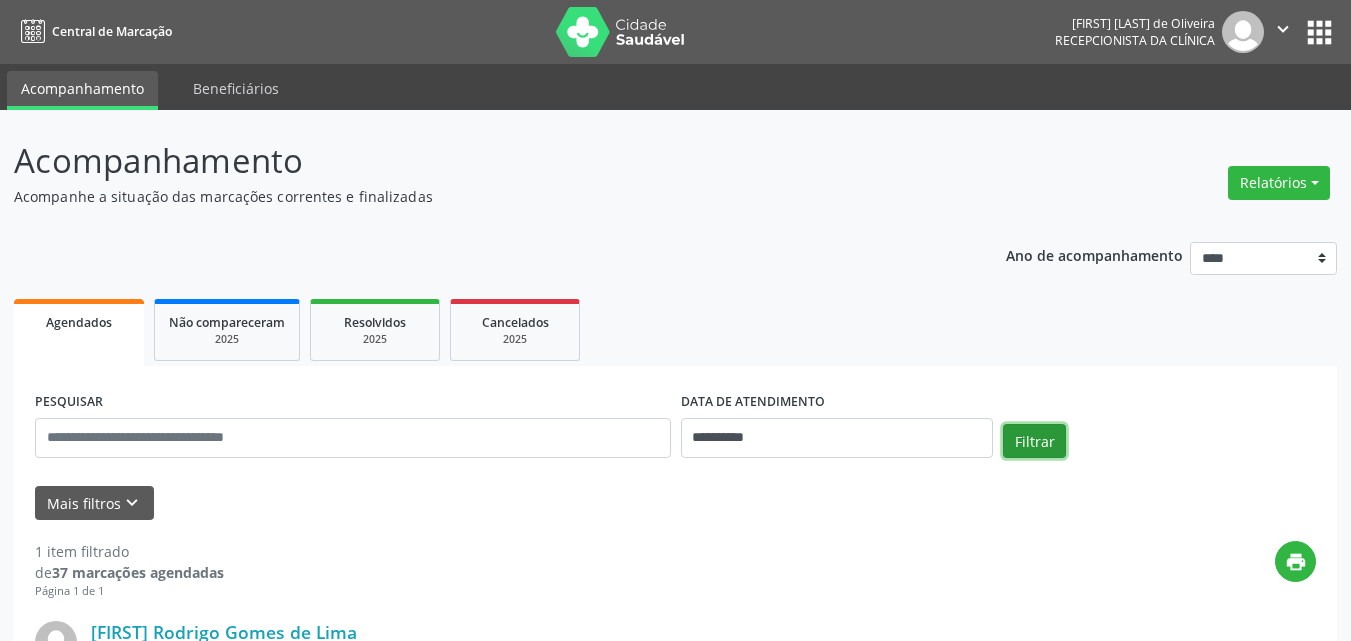 click on "Filtrar" at bounding box center (1034, 441) 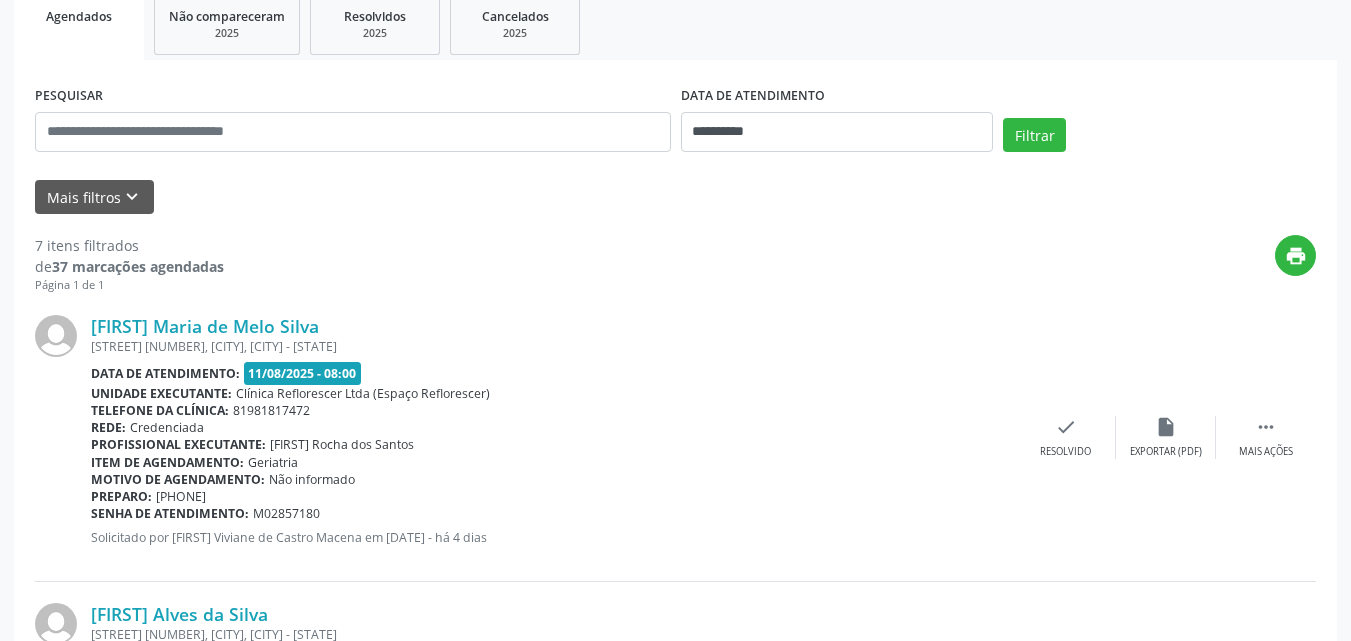 scroll, scrollTop: 500, scrollLeft: 0, axis: vertical 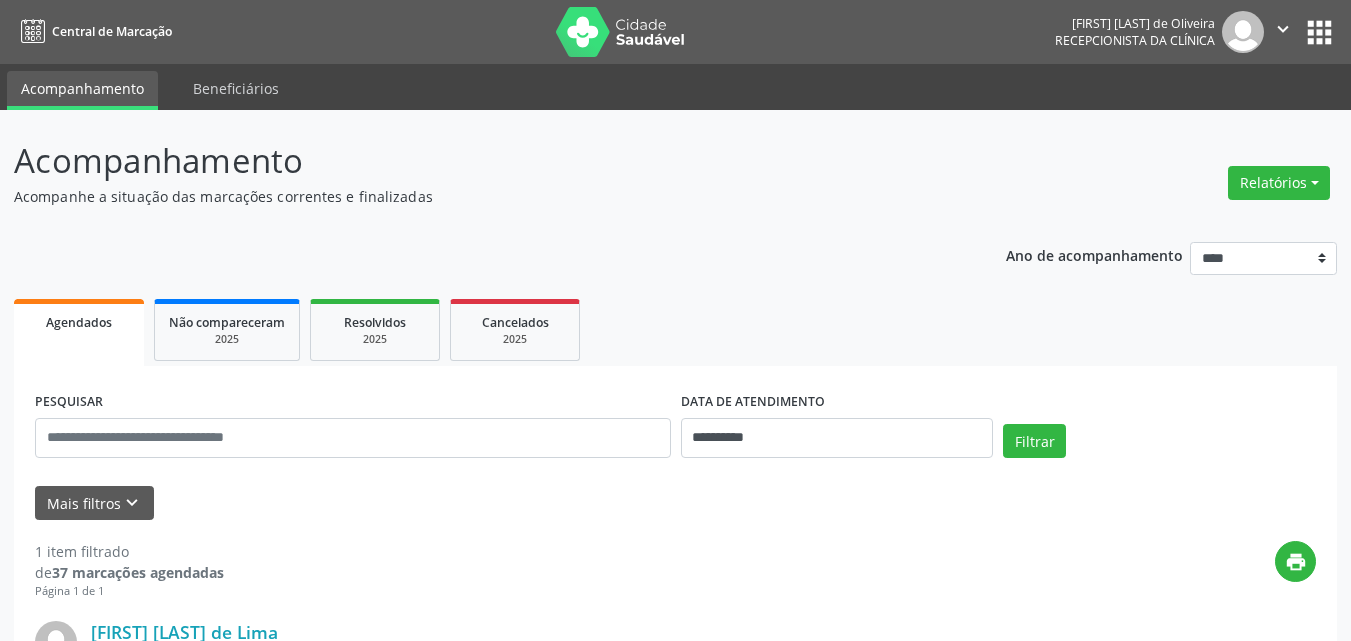 click on "Acompanhamento" at bounding box center [477, 161] 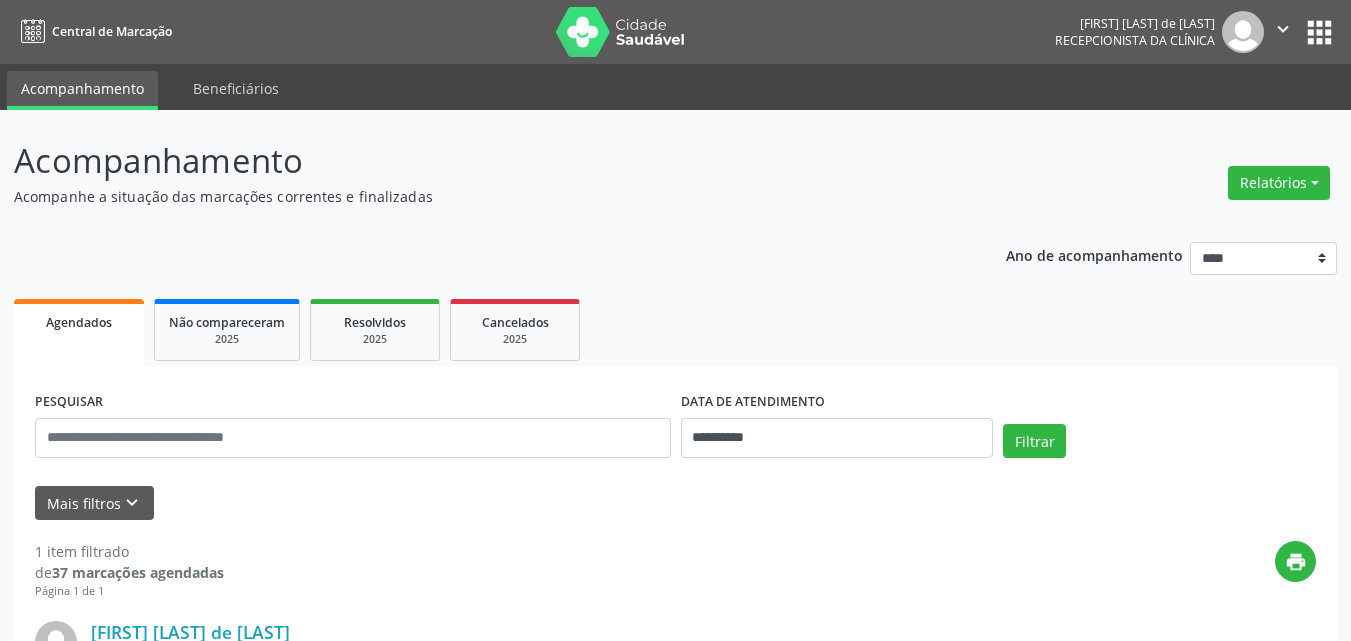 scroll, scrollTop: 0, scrollLeft: 0, axis: both 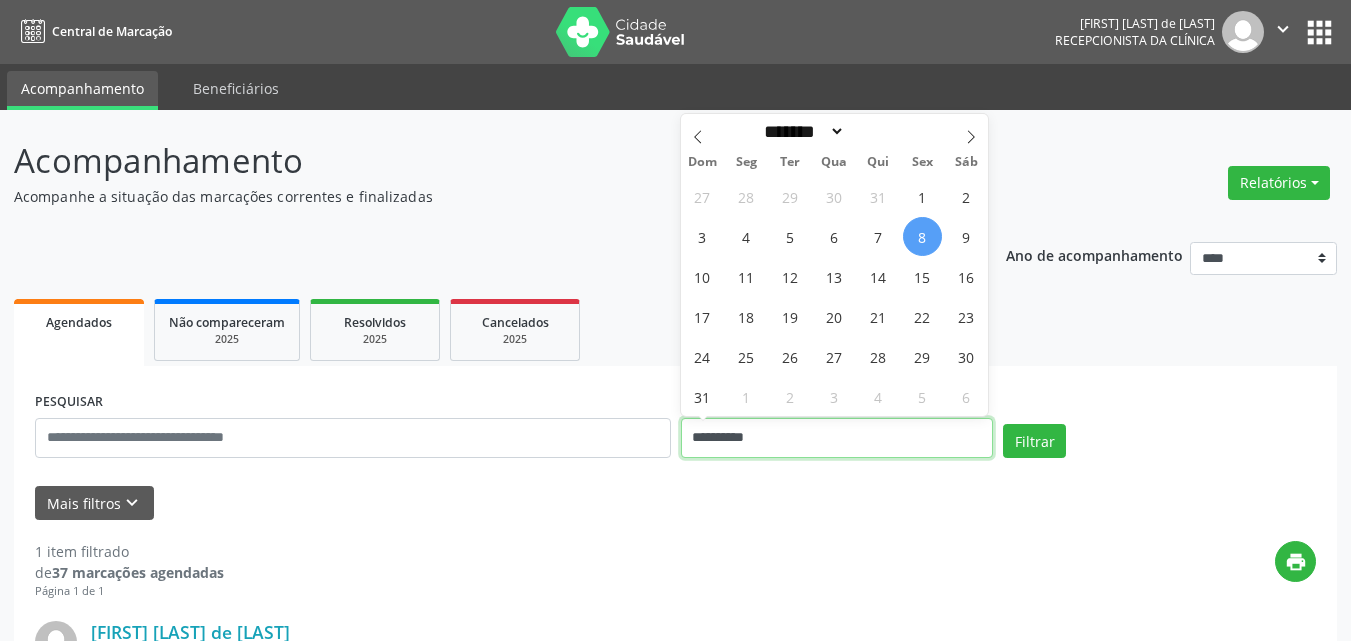 click on "**********" at bounding box center (837, 438) 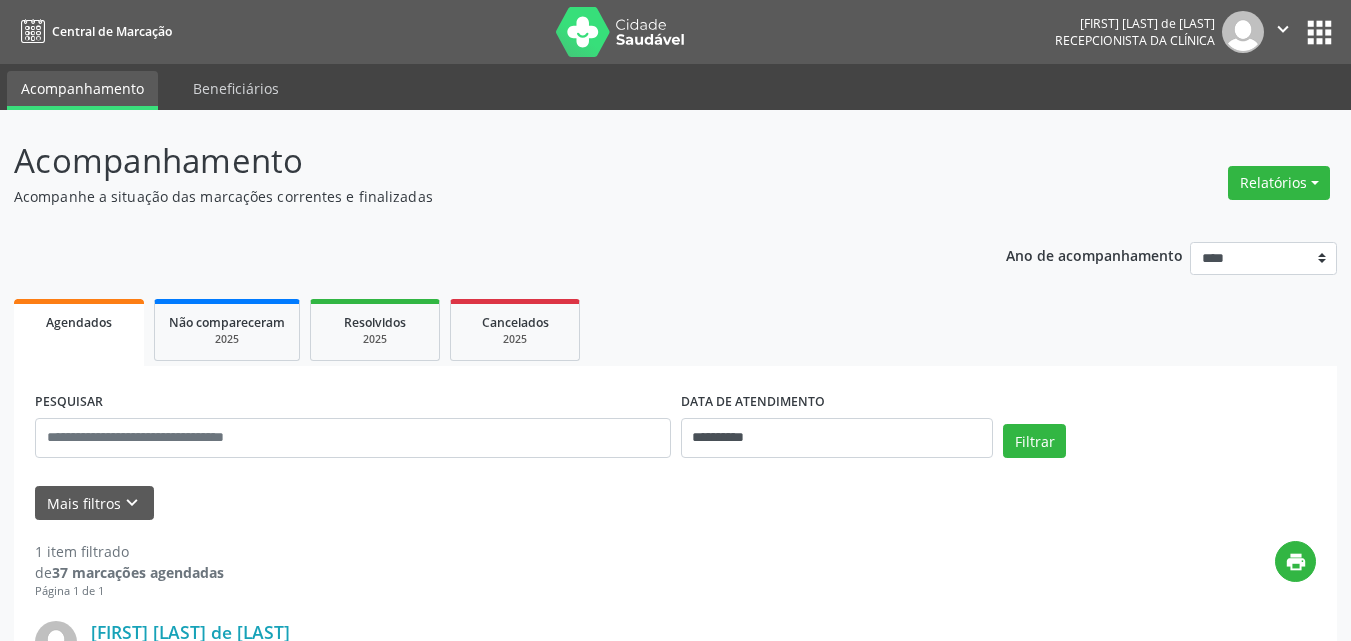 click on "Mais filtros
keyboard_arrow_down" at bounding box center [675, 503] 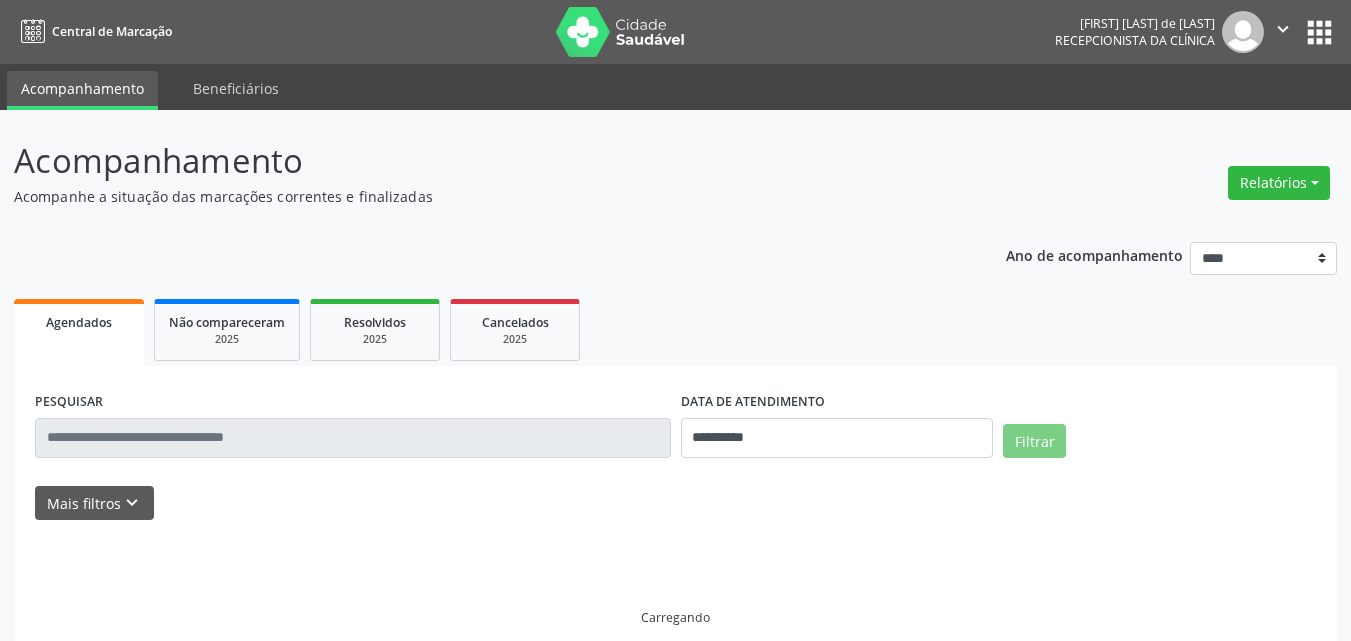 scroll, scrollTop: 0, scrollLeft: 0, axis: both 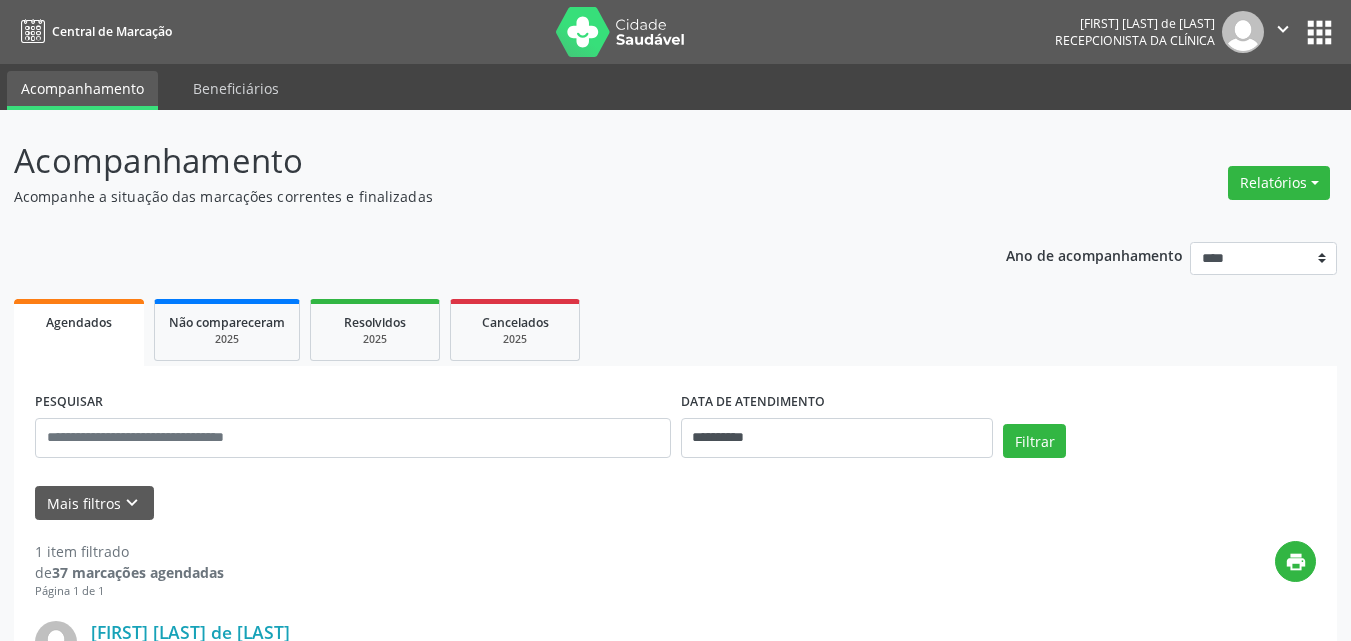 click on "Agendados   Não compareceram
2025
Resolvidos
2025
Cancelados
2025" at bounding box center (675, 330) 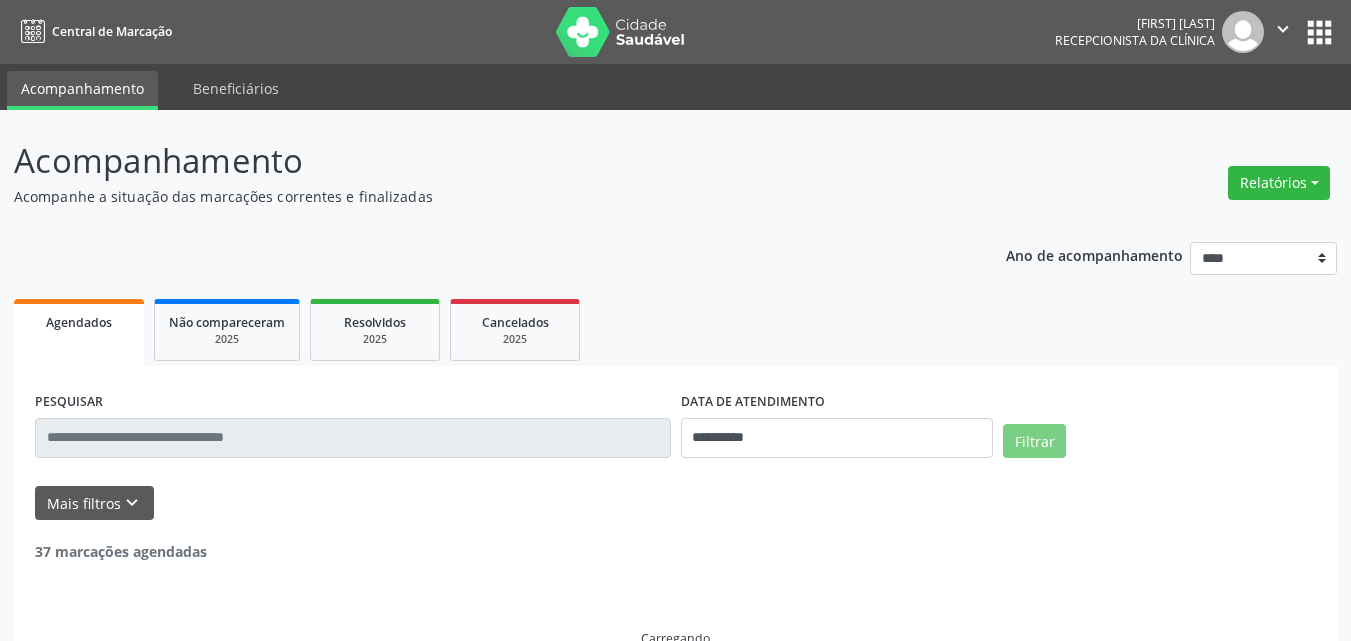 scroll, scrollTop: 0, scrollLeft: 0, axis: both 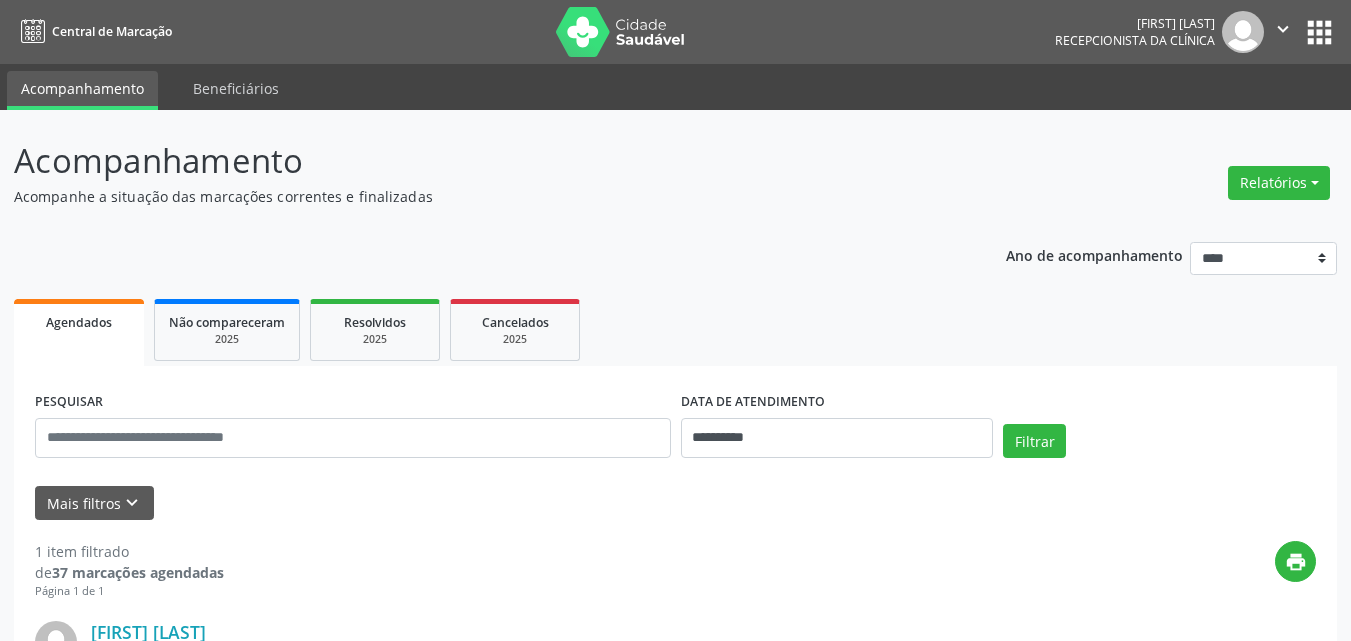 click on "**********" at bounding box center [675, 577] 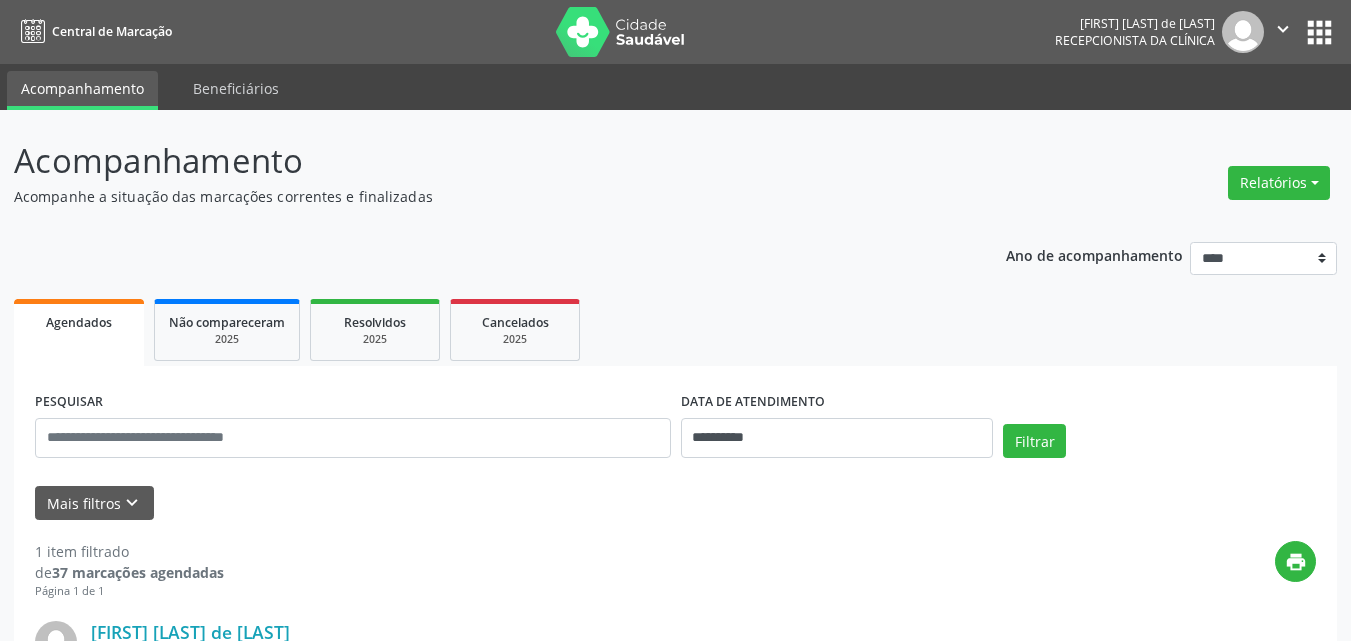 scroll, scrollTop: 0, scrollLeft: 0, axis: both 